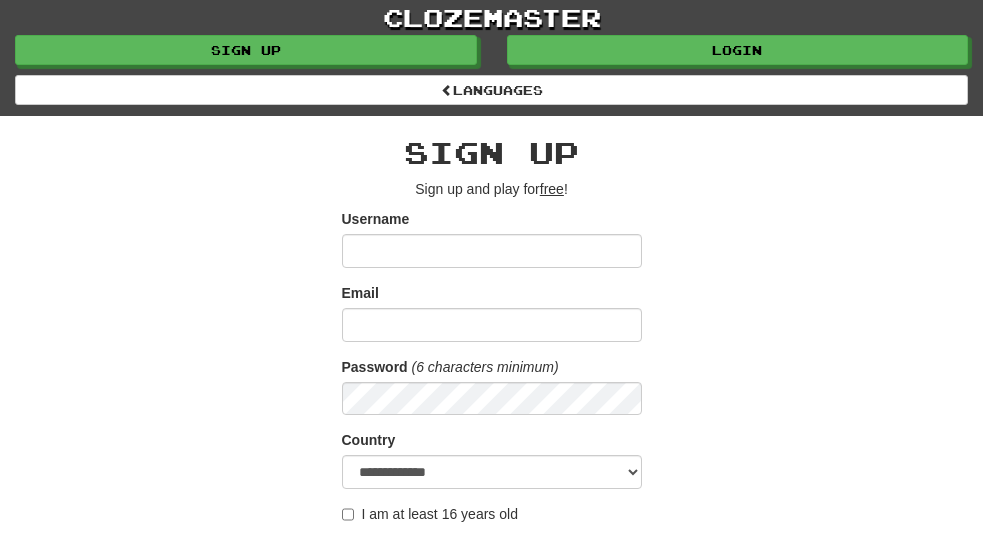 scroll, scrollTop: 0, scrollLeft: 0, axis: both 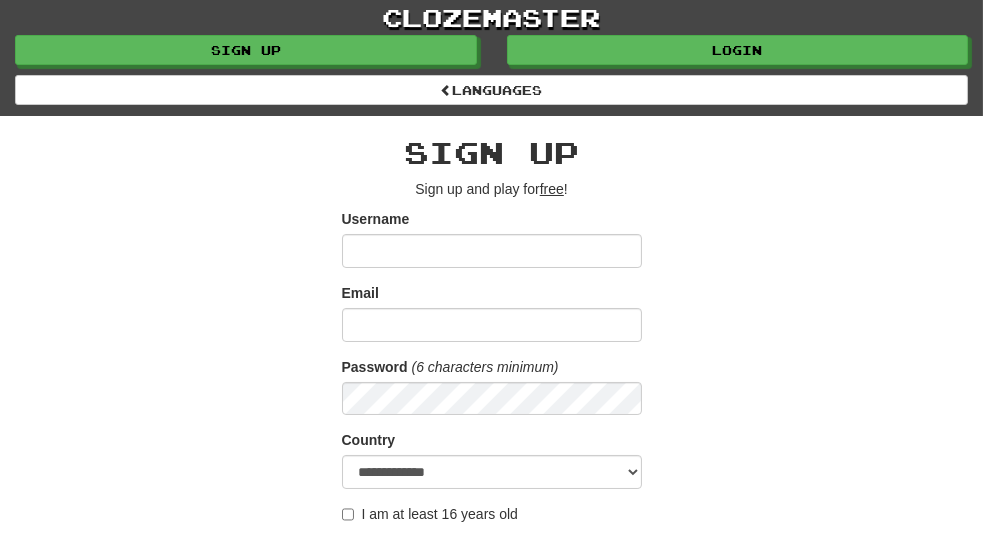 click on "Username" at bounding box center [492, 251] 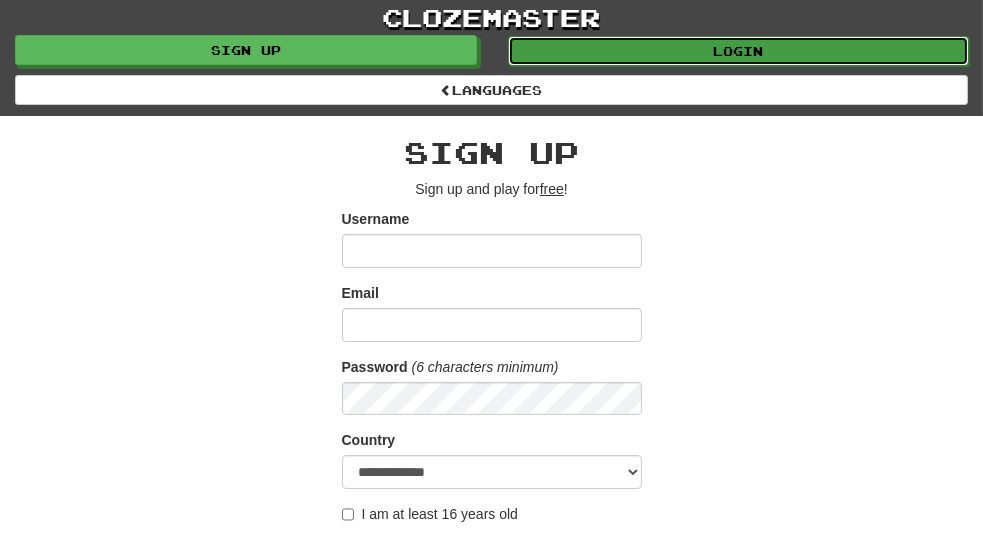 click on "Login" at bounding box center [739, 51] 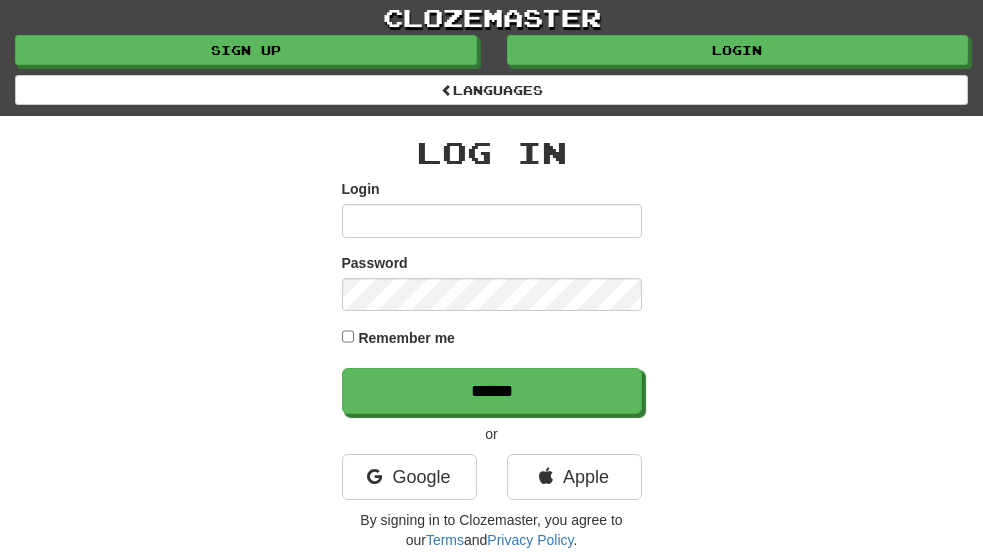 scroll, scrollTop: 0, scrollLeft: 0, axis: both 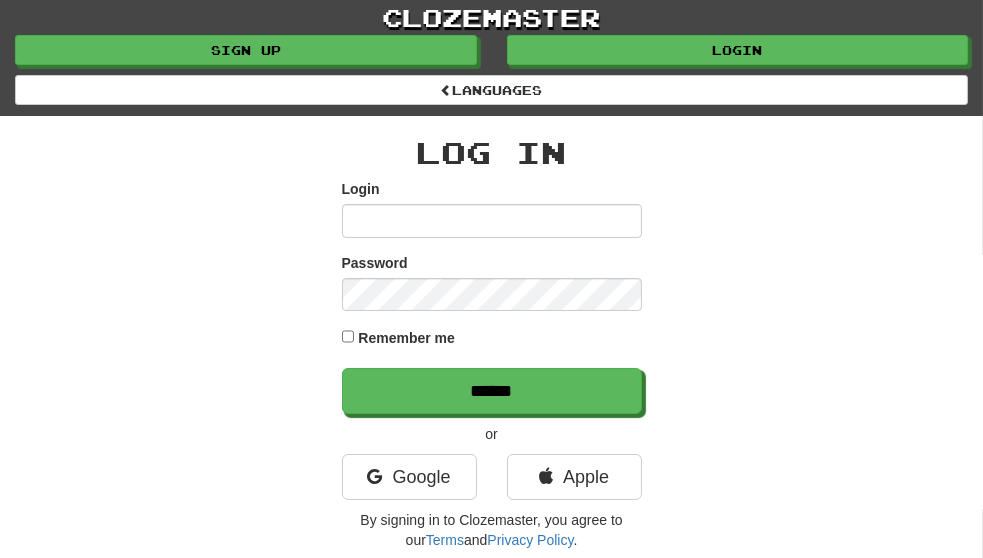 click on "Login" at bounding box center (492, 221) 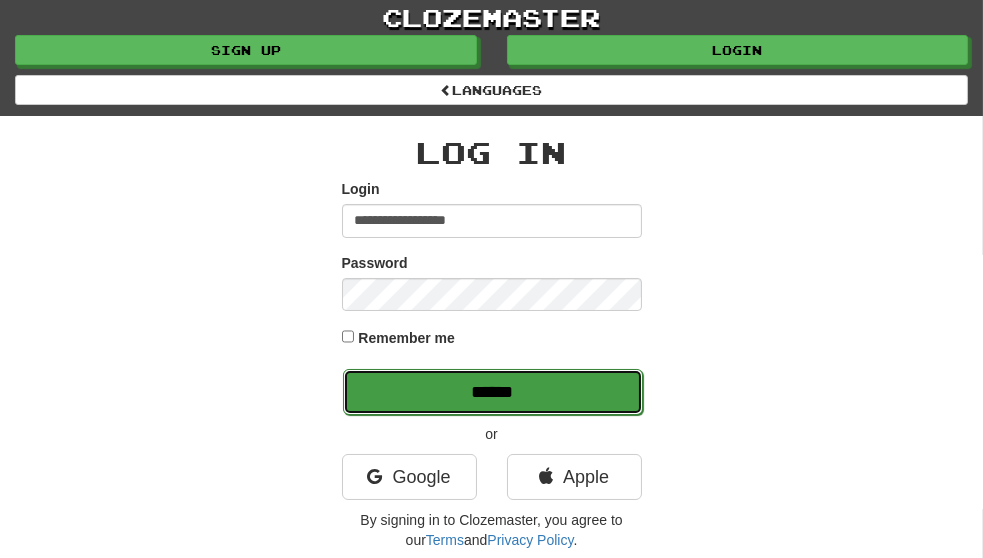 click on "******" at bounding box center [493, 392] 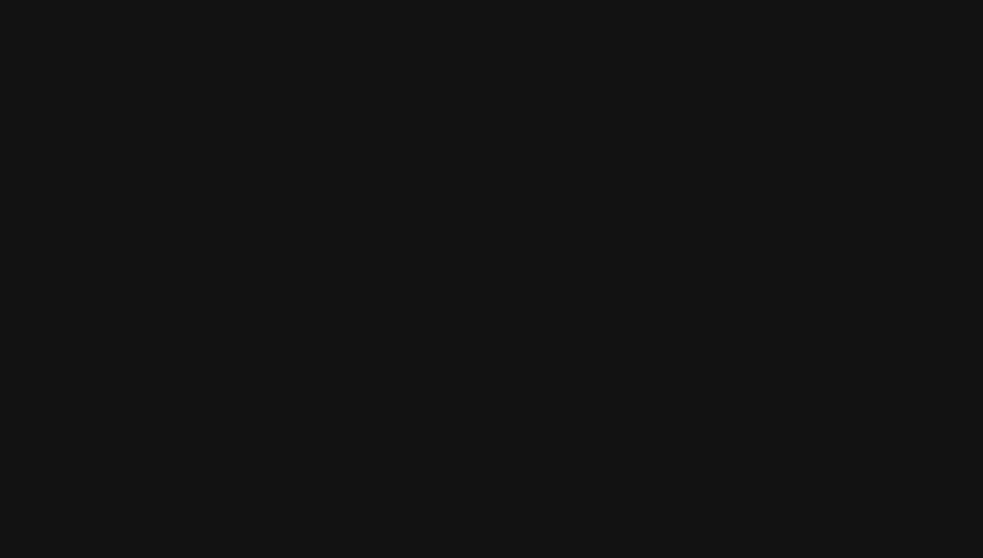 scroll, scrollTop: 0, scrollLeft: 0, axis: both 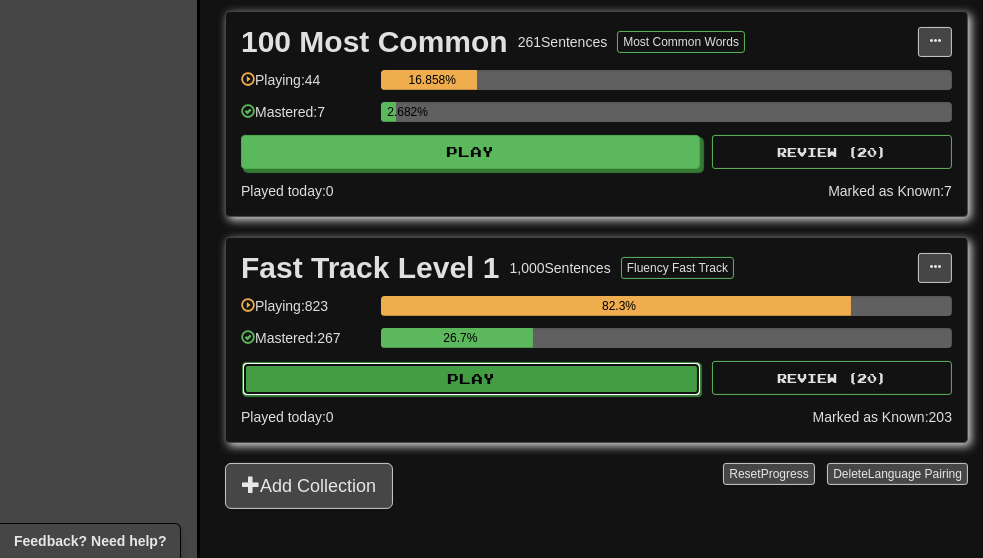 click on "Play" at bounding box center [471, 379] 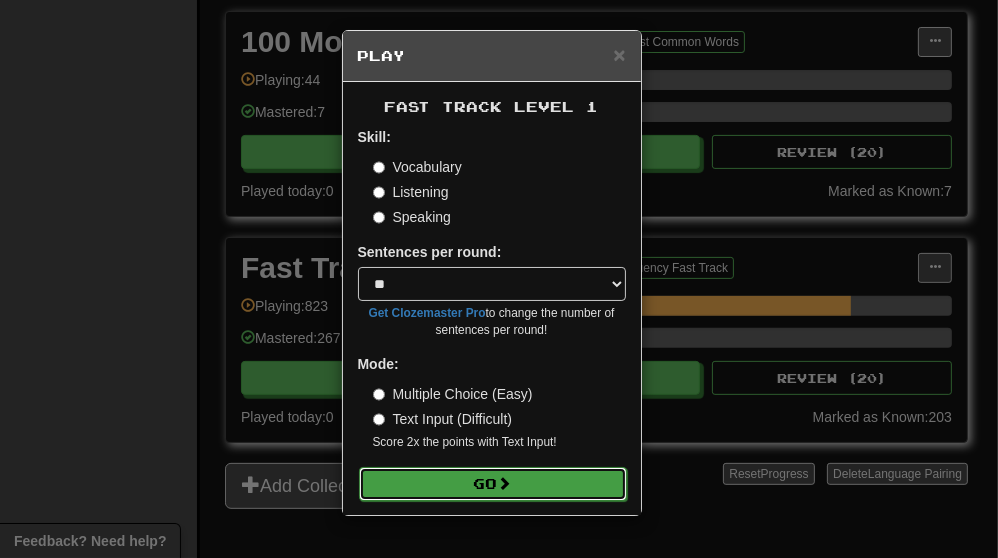 click at bounding box center [505, 483] 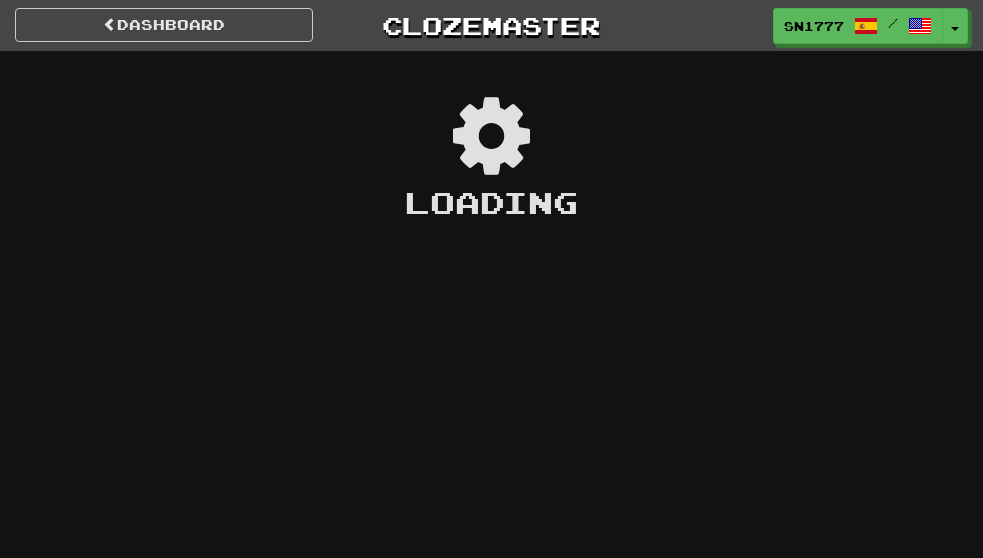 scroll, scrollTop: 0, scrollLeft: 0, axis: both 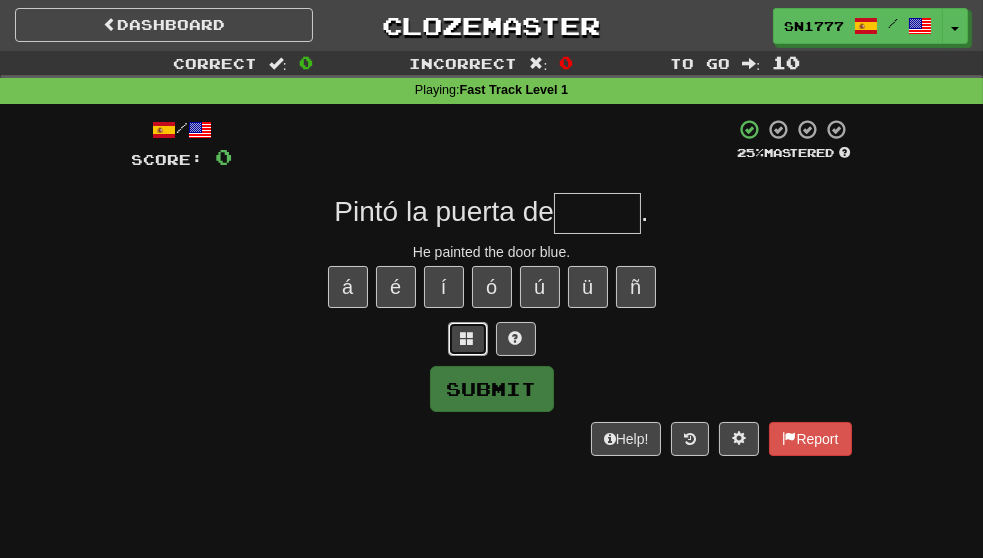 click at bounding box center (468, 338) 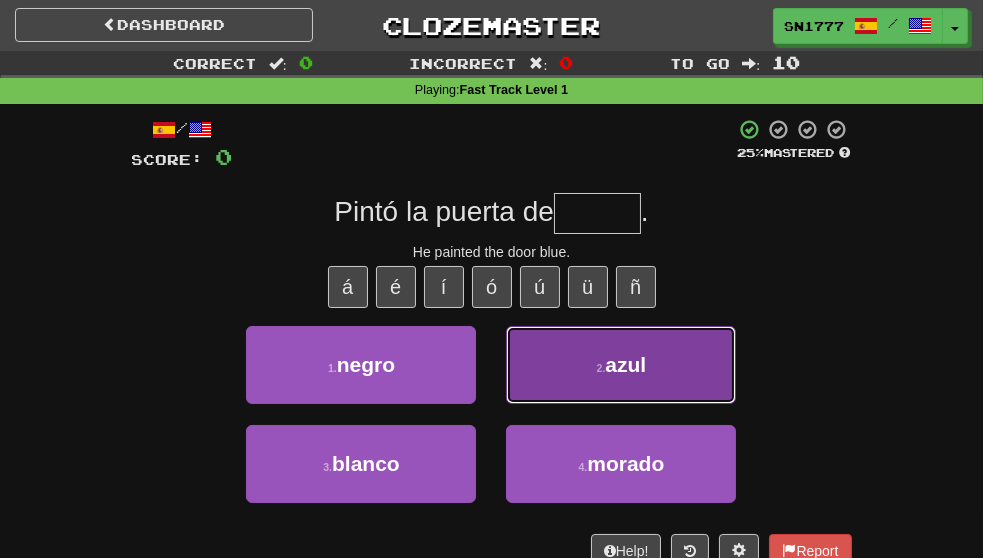 click on "azul" at bounding box center [625, 364] 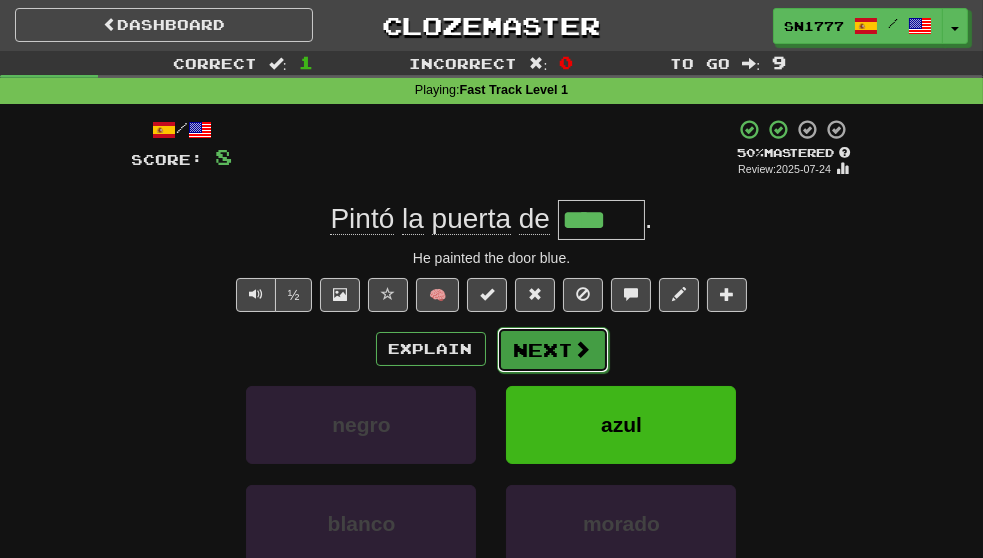 click on "Next" at bounding box center [553, 350] 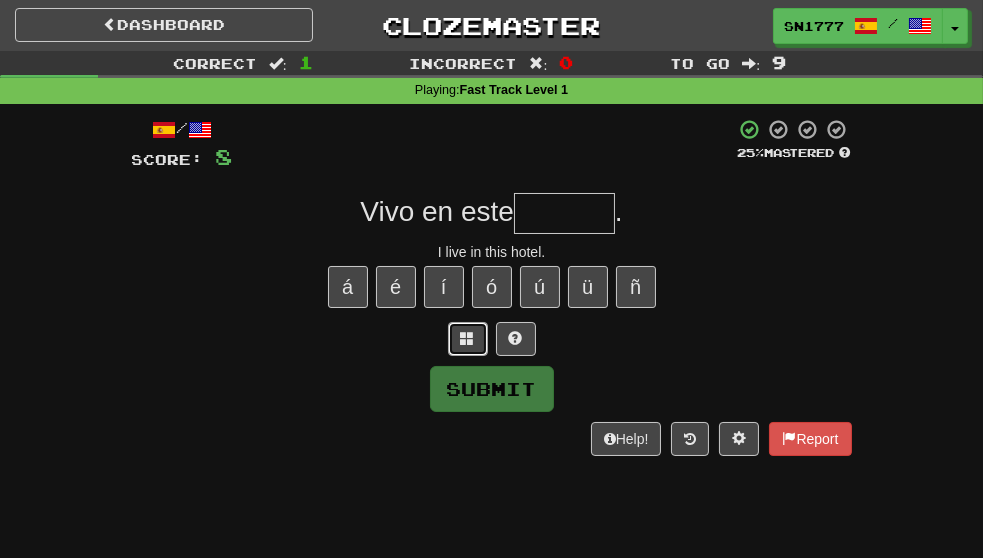 click at bounding box center (468, 338) 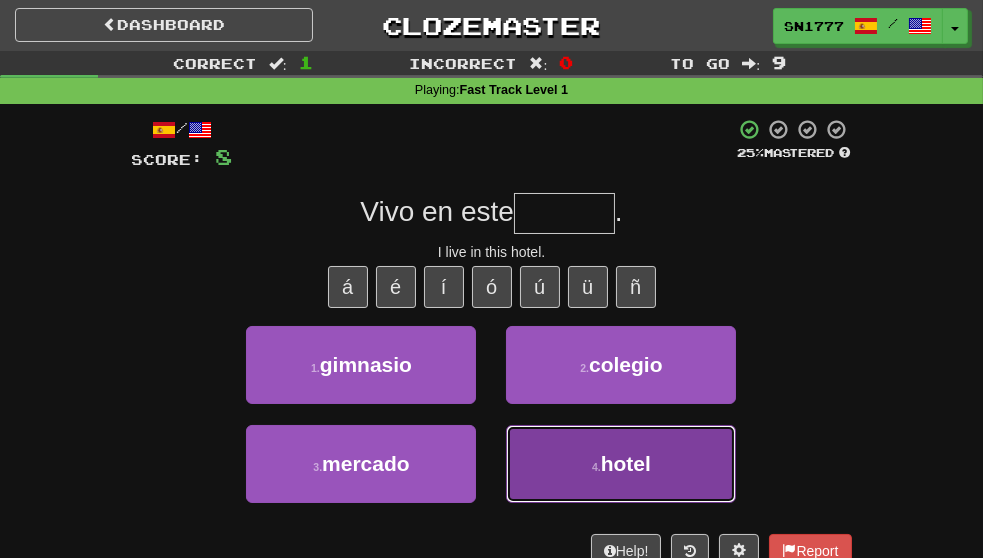 click on "4 .  hotel" at bounding box center (621, 464) 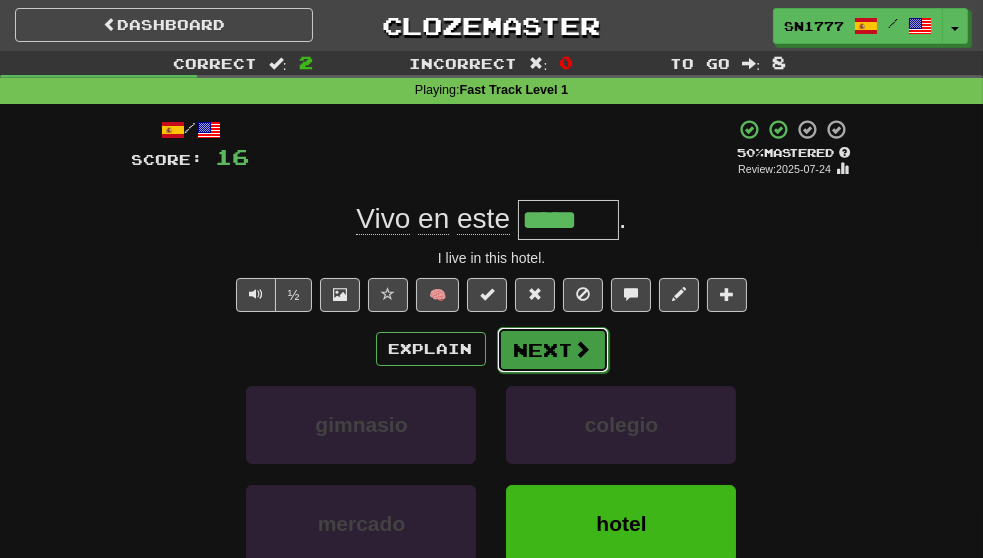 click on "Next" at bounding box center (553, 350) 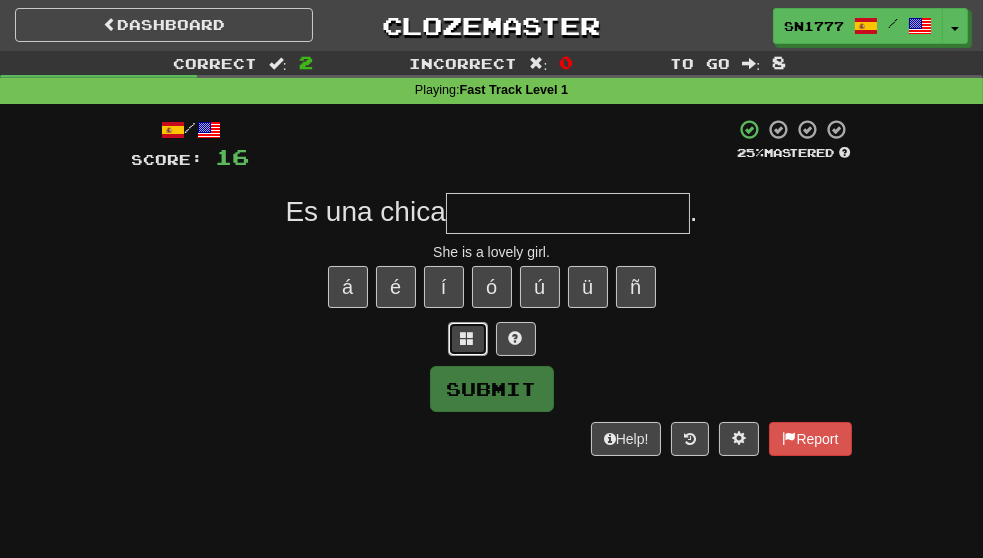 click at bounding box center (468, 338) 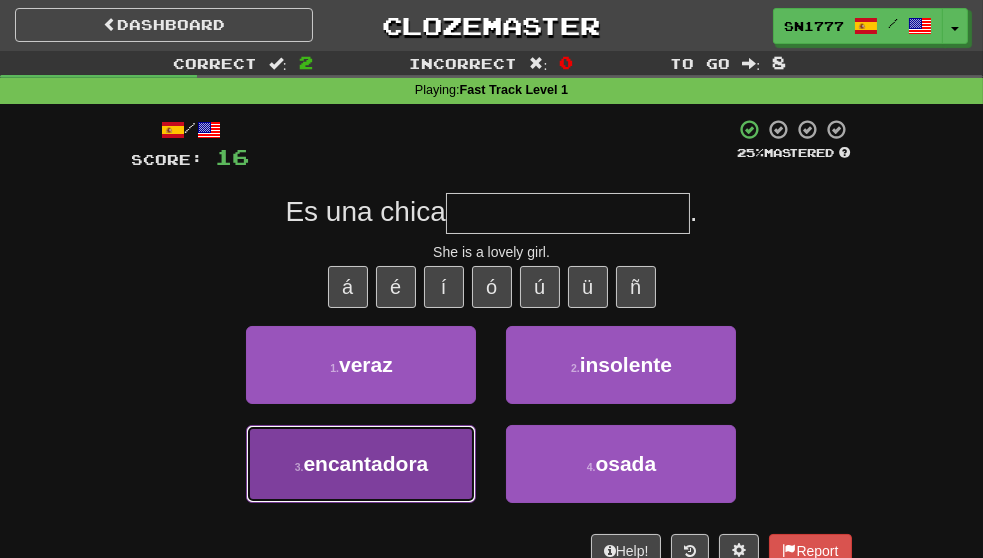 click on "3 .  encantadora" at bounding box center (361, 464) 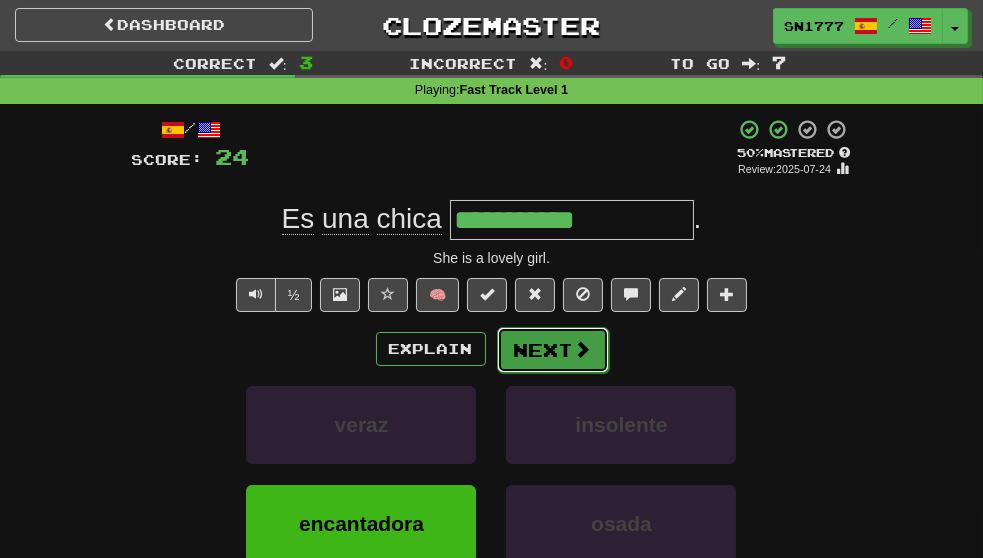 click on "Next" at bounding box center [553, 350] 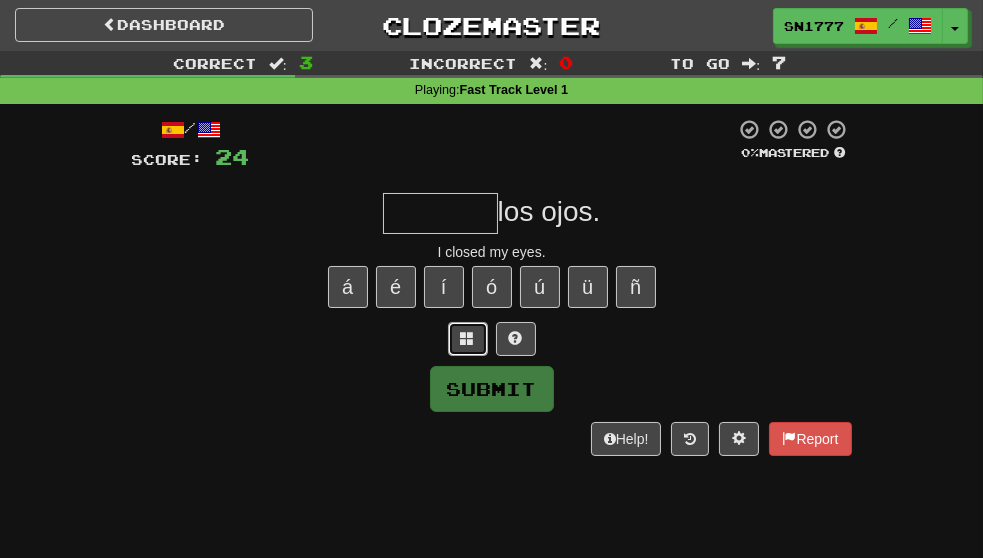 click at bounding box center [468, 338] 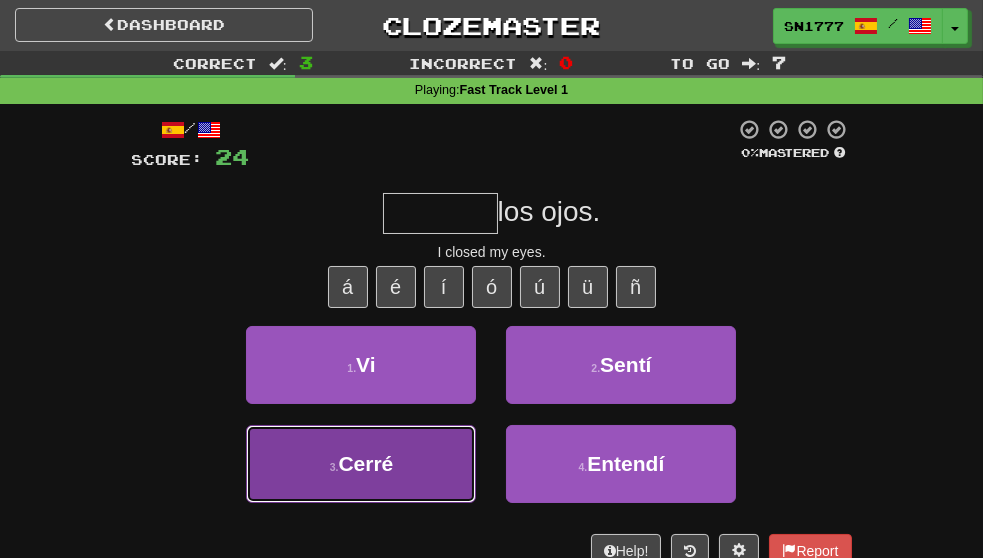 click on "Cerré" at bounding box center [365, 463] 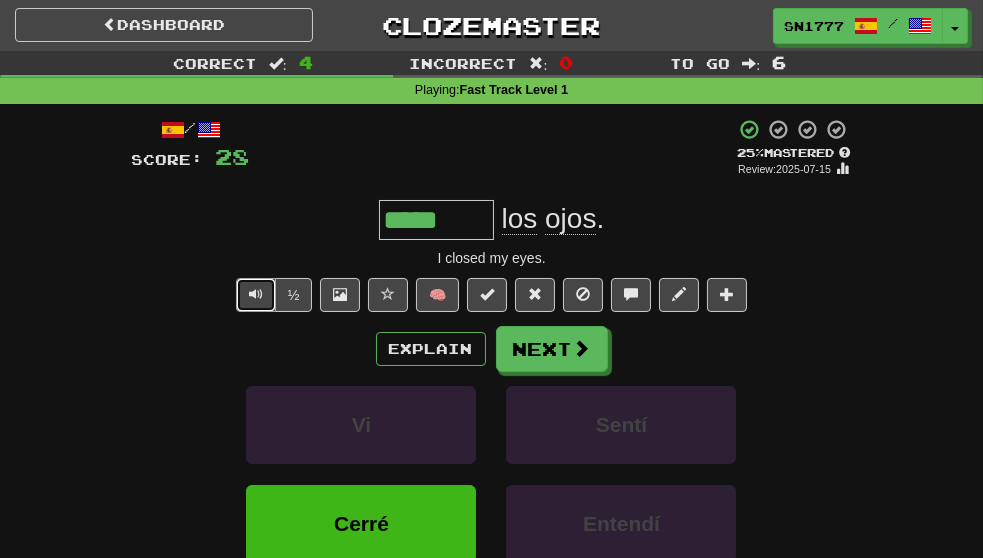 click at bounding box center (256, 294) 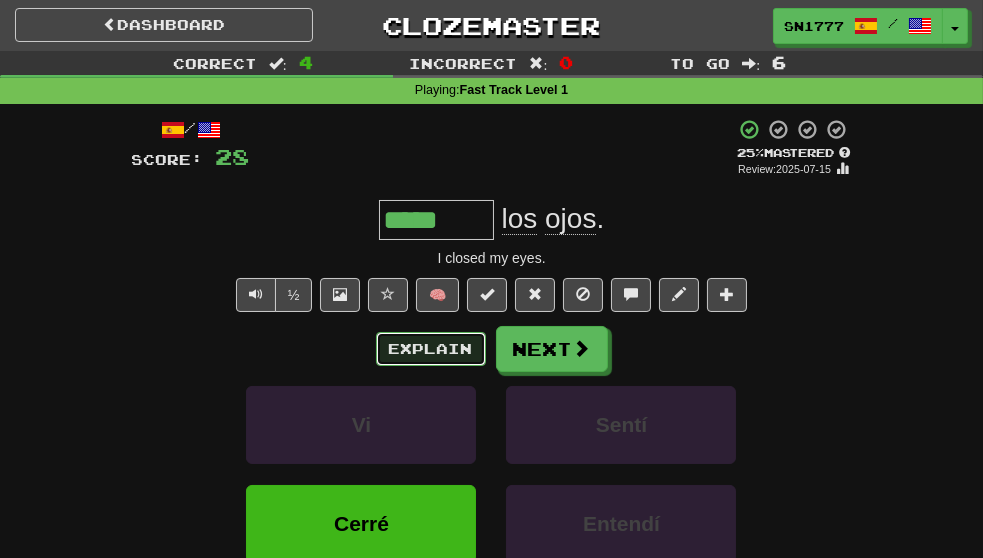 click on "Explain" at bounding box center [431, 349] 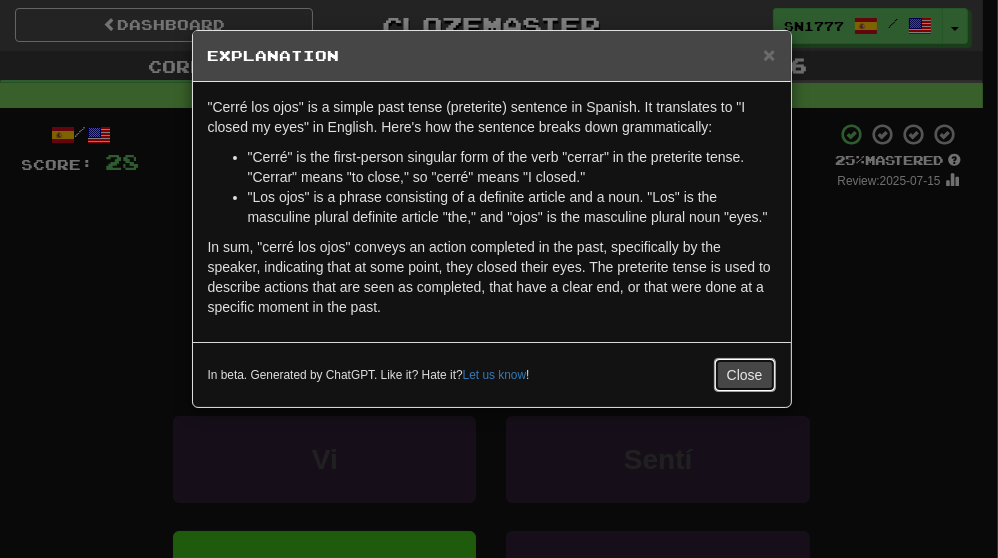click on "Close" at bounding box center [745, 375] 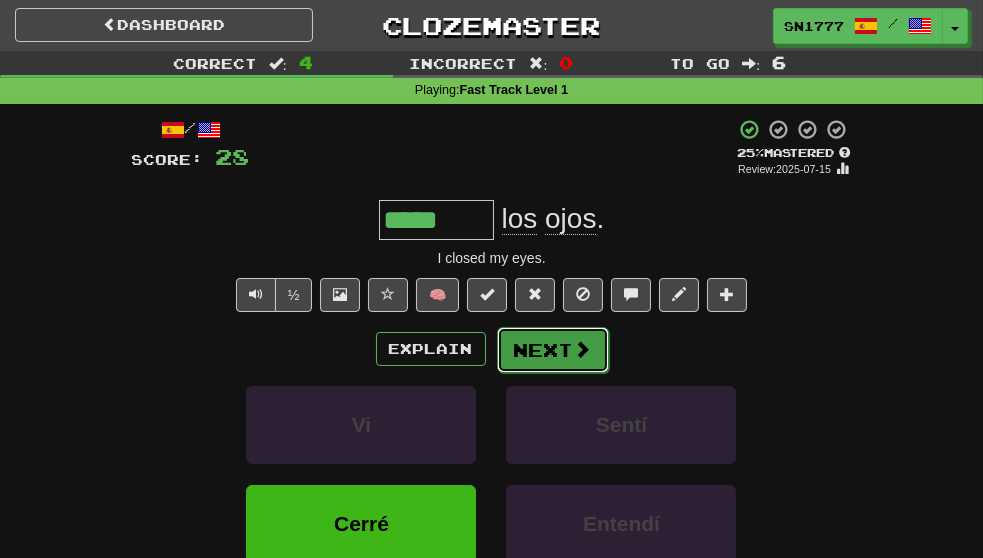 click on "Next" at bounding box center (553, 350) 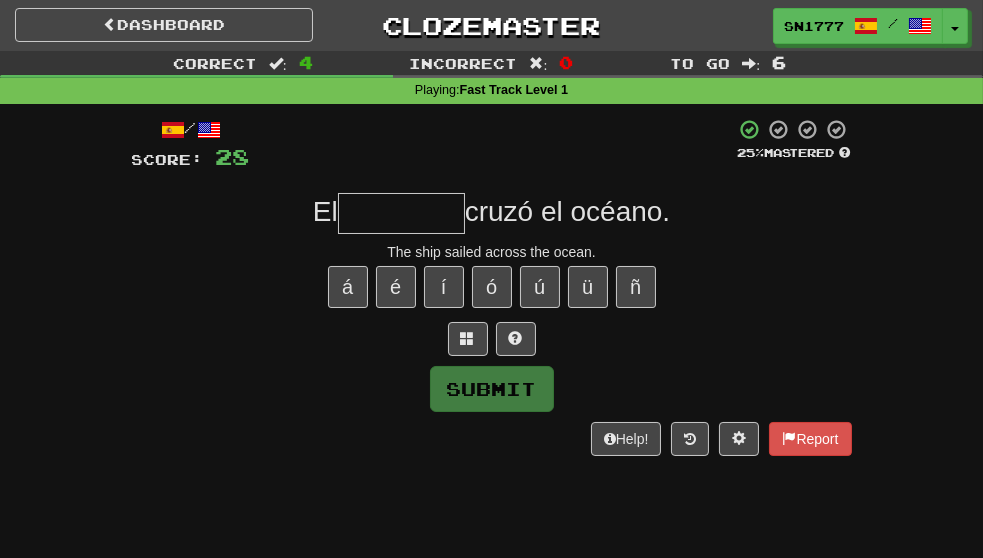 click at bounding box center (492, 339) 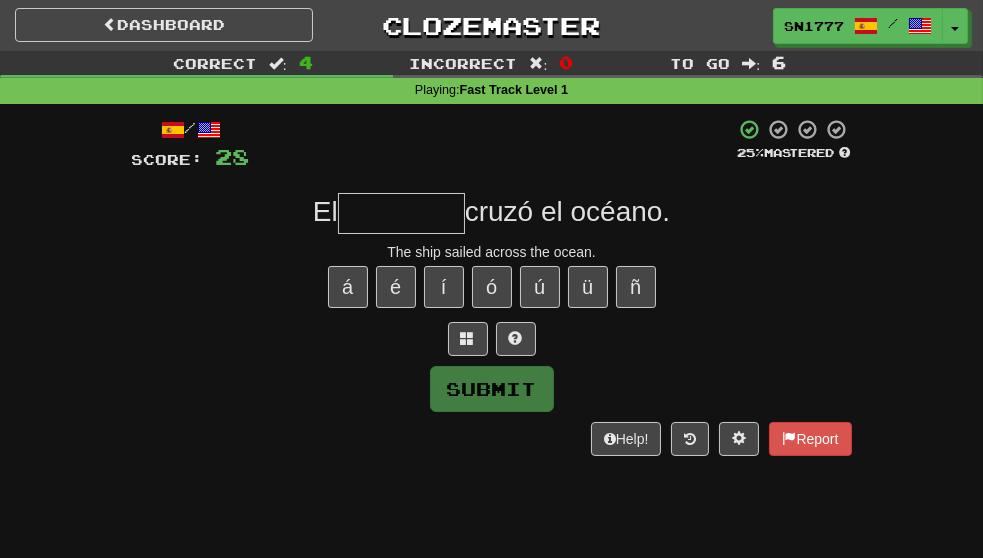 drag, startPoint x: 551, startPoint y: 373, endPoint x: 636, endPoint y: 350, distance: 88.0568 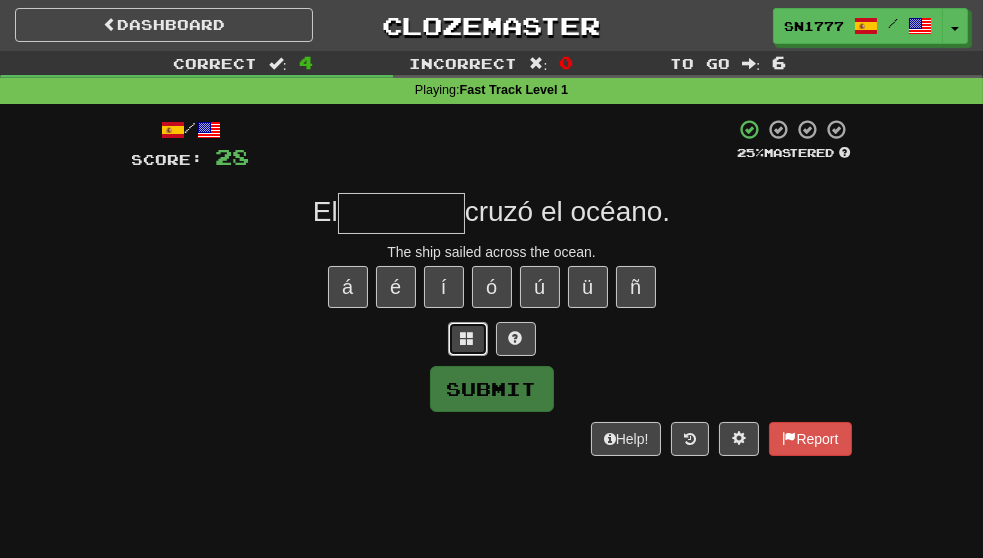click at bounding box center [468, 339] 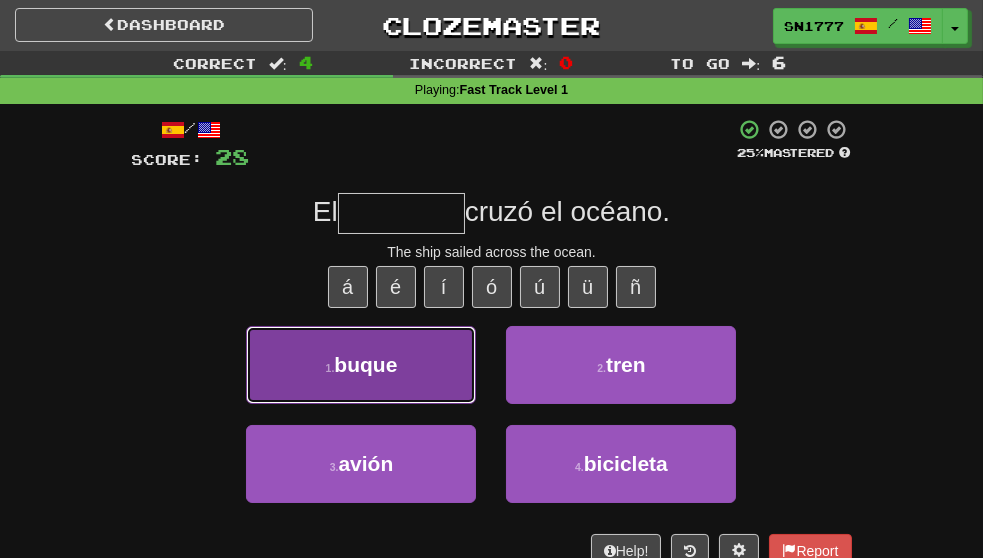 click on "buque" at bounding box center [365, 364] 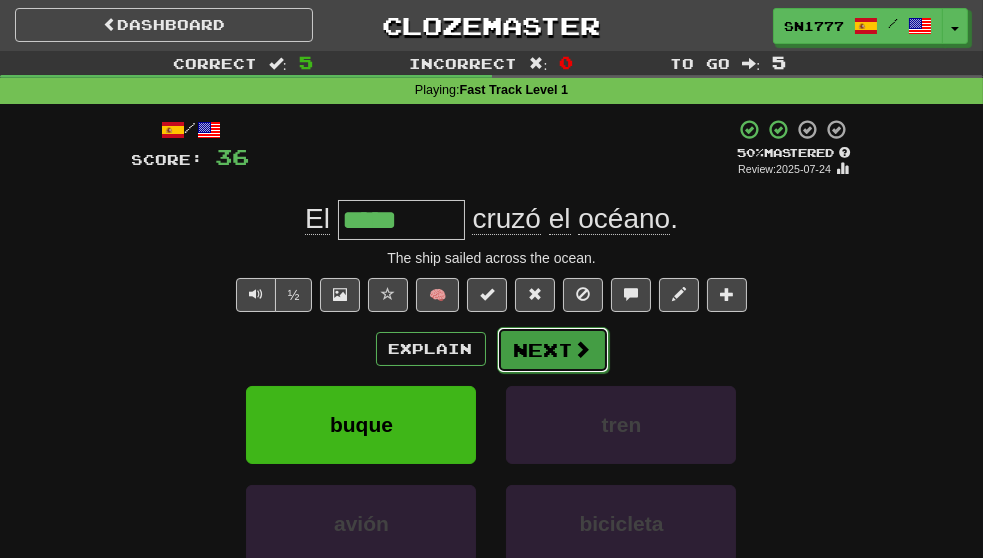 click on "Next" at bounding box center (553, 350) 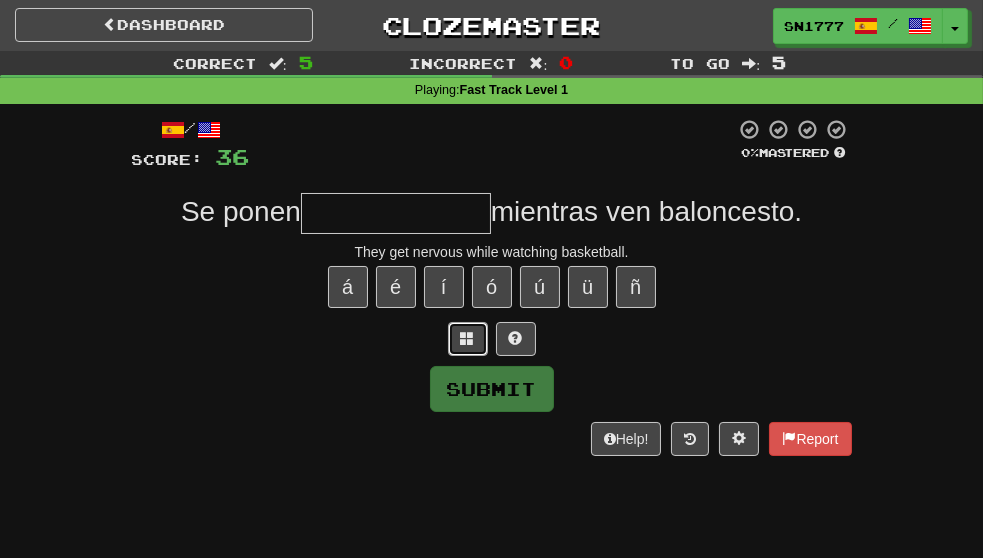 click at bounding box center [468, 338] 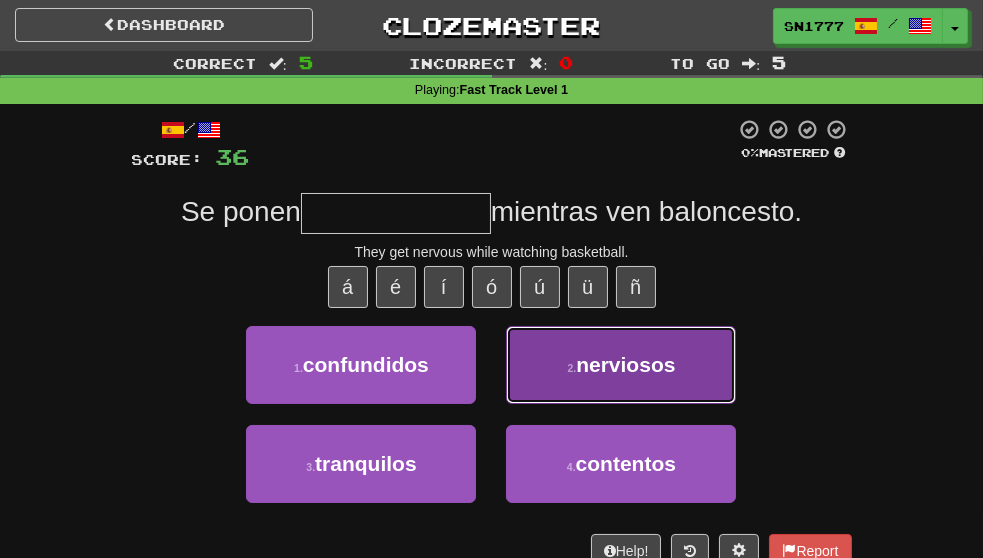click on "nerviosos" at bounding box center [625, 364] 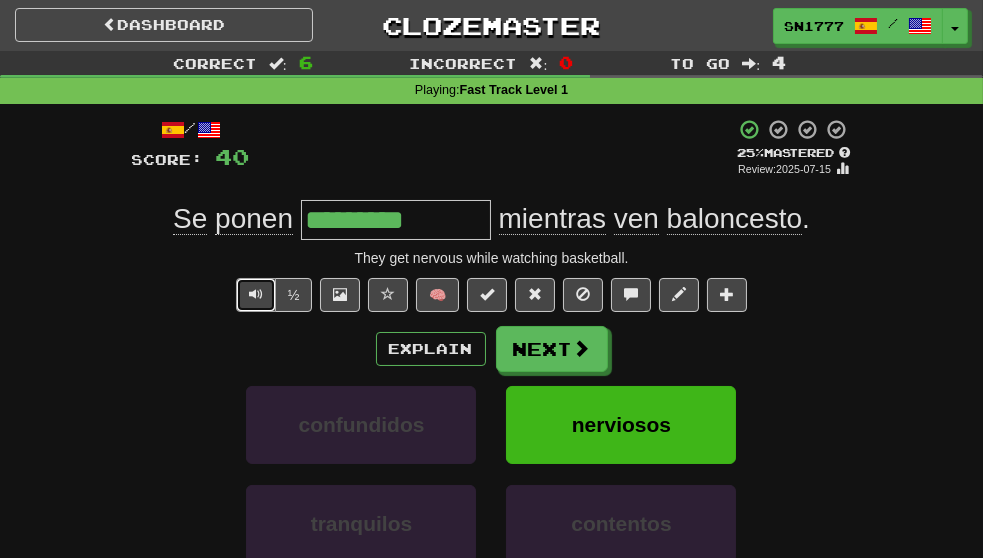 click at bounding box center (256, 294) 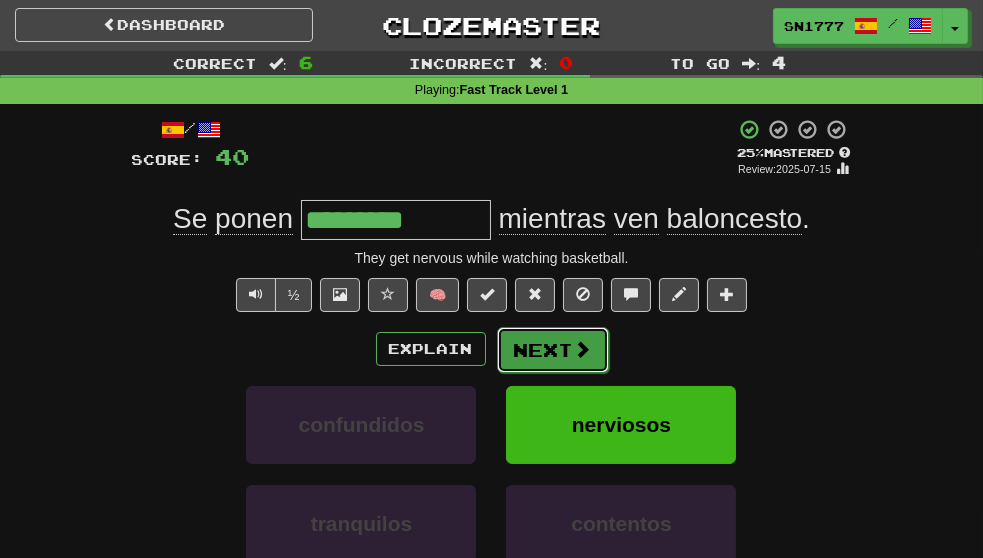 click on "Next" at bounding box center [553, 350] 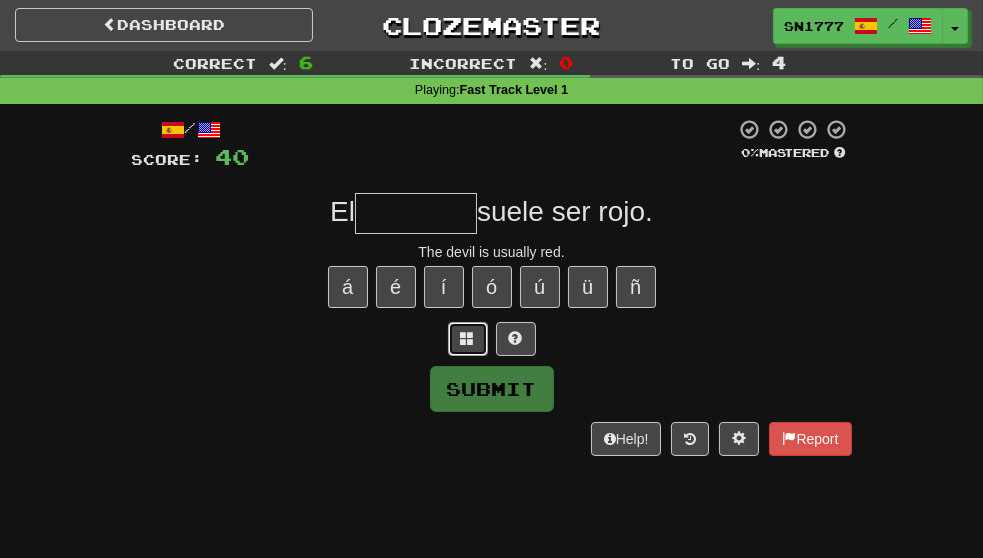 click at bounding box center (468, 339) 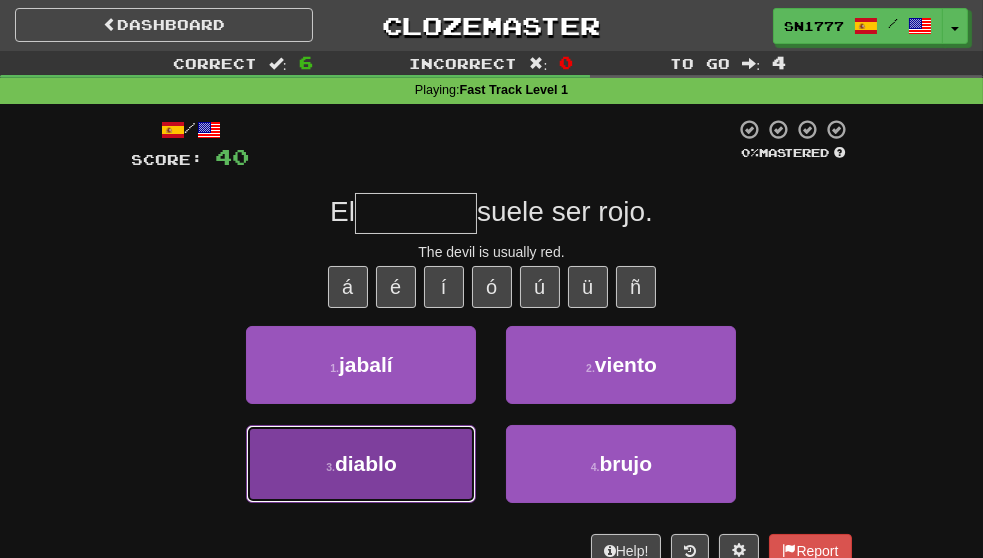 click on "3 .  diablo" at bounding box center [361, 464] 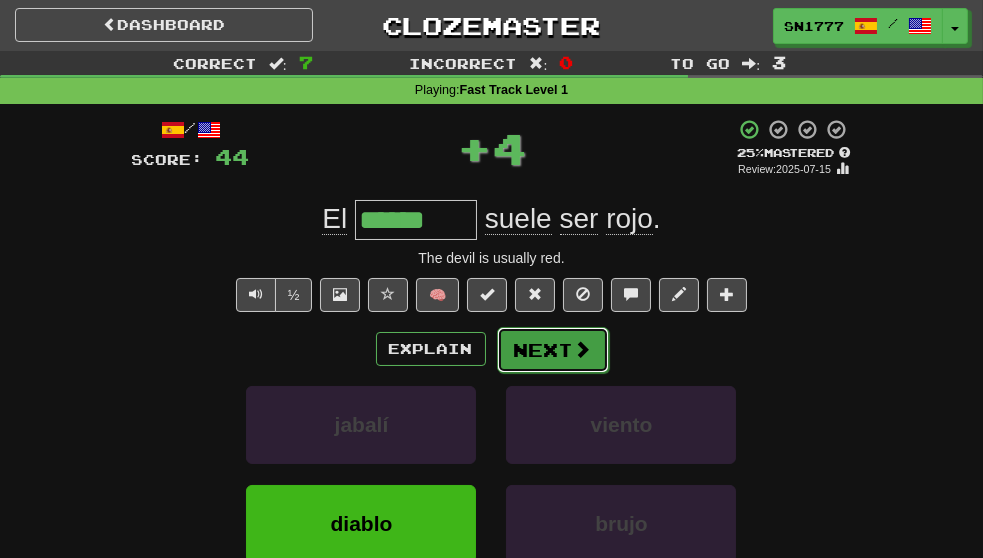 click on "Next" at bounding box center (553, 350) 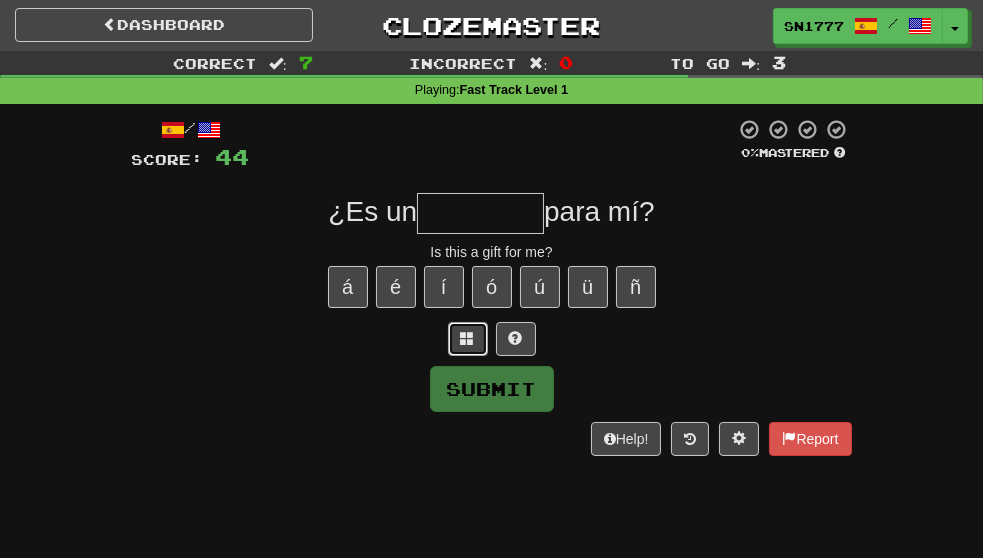 click at bounding box center [468, 339] 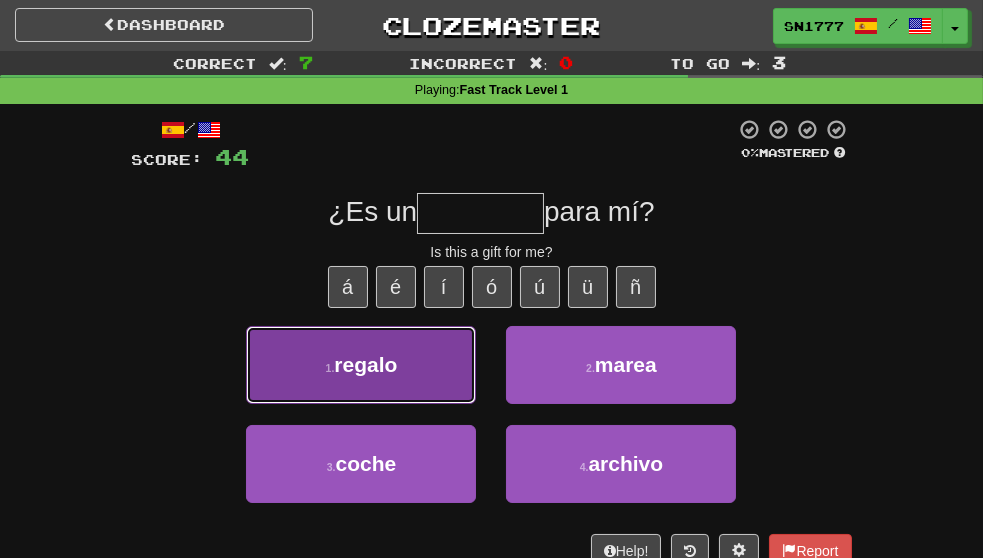 click on "1 .  regalo" at bounding box center [361, 365] 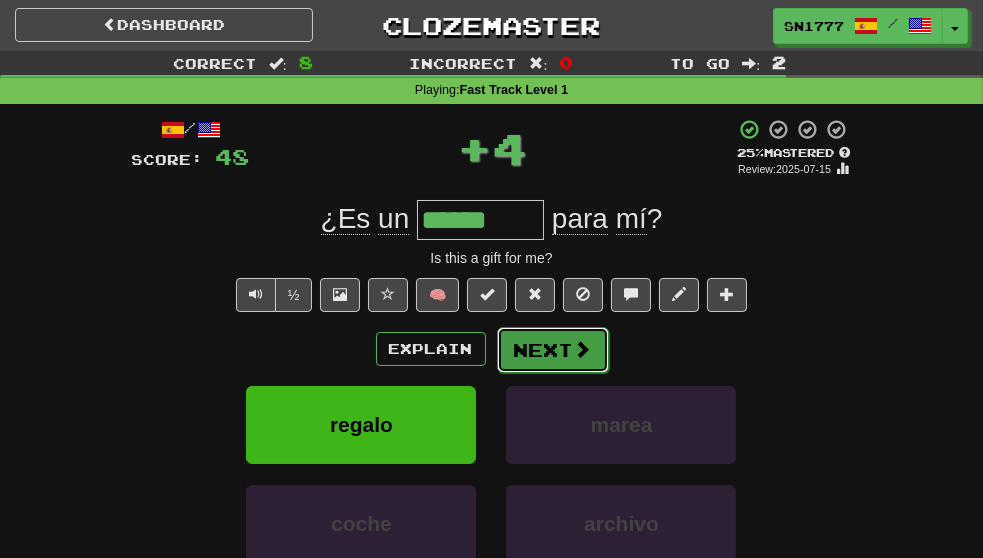 click on "Next" at bounding box center (553, 350) 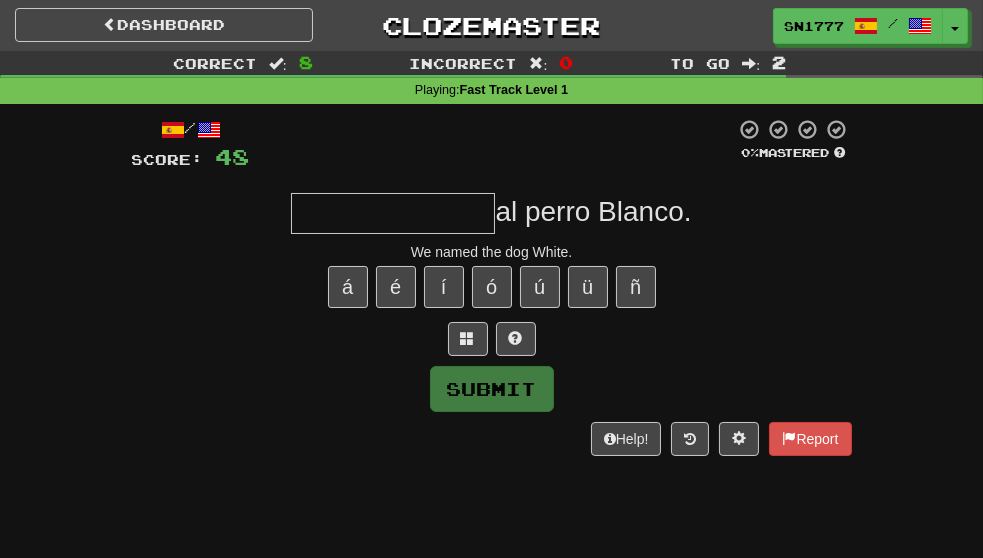 drag, startPoint x: 555, startPoint y: 382, endPoint x: 590, endPoint y: 402, distance: 40.311287 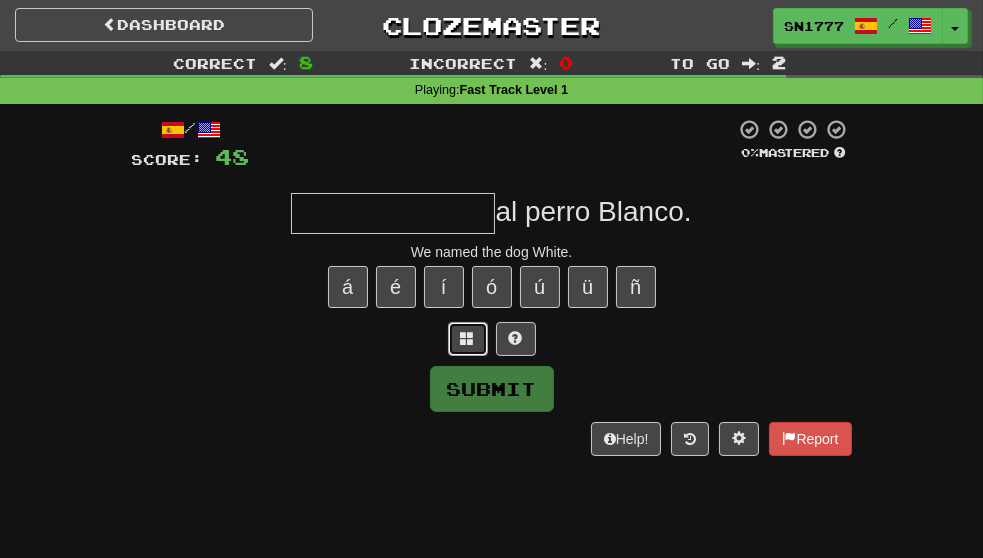 click at bounding box center (468, 338) 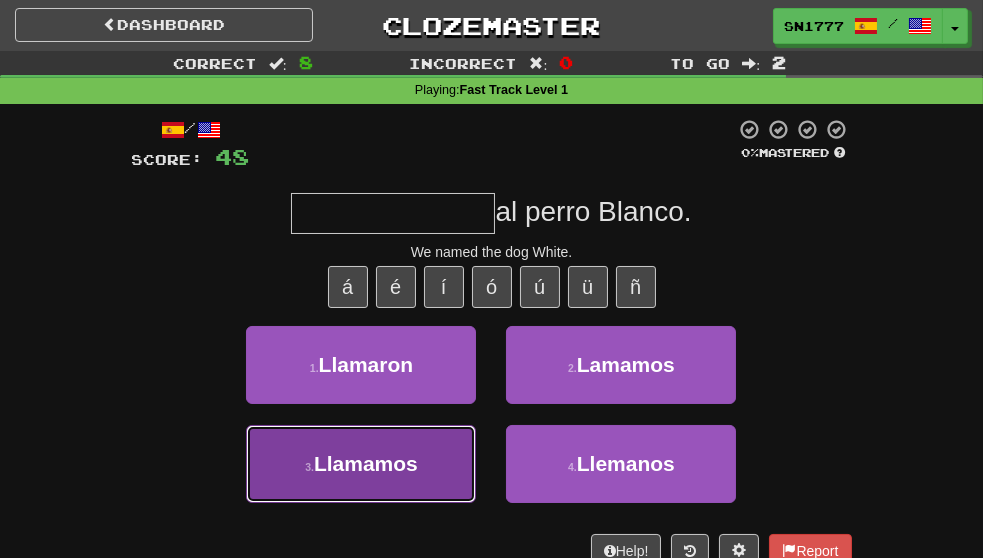 click on "Llamamos" at bounding box center [366, 463] 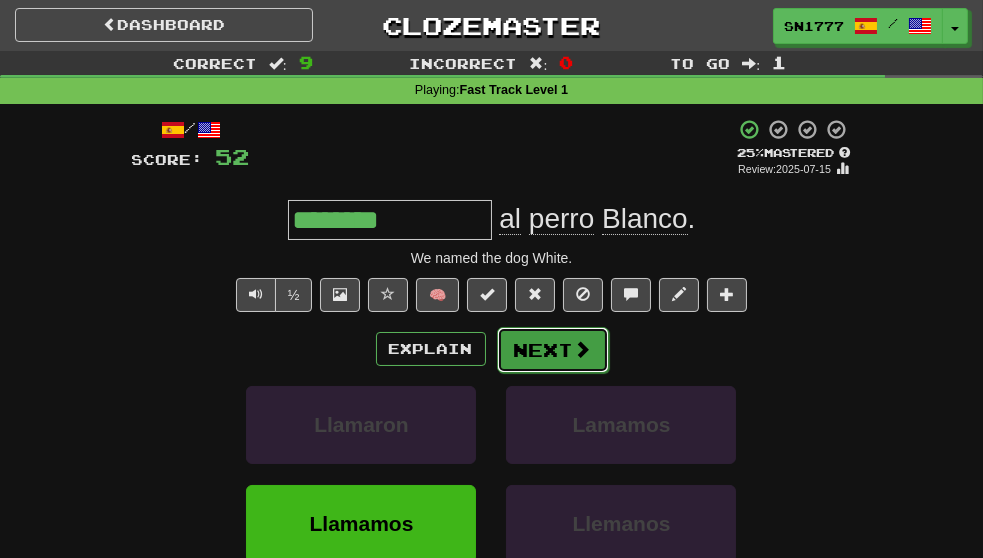 click on "Next" at bounding box center (553, 350) 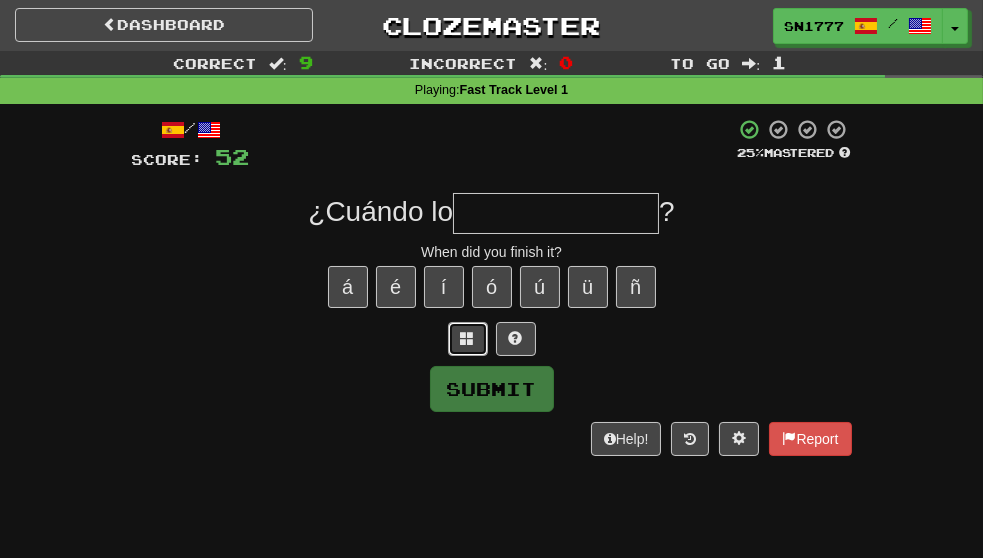 click at bounding box center (468, 338) 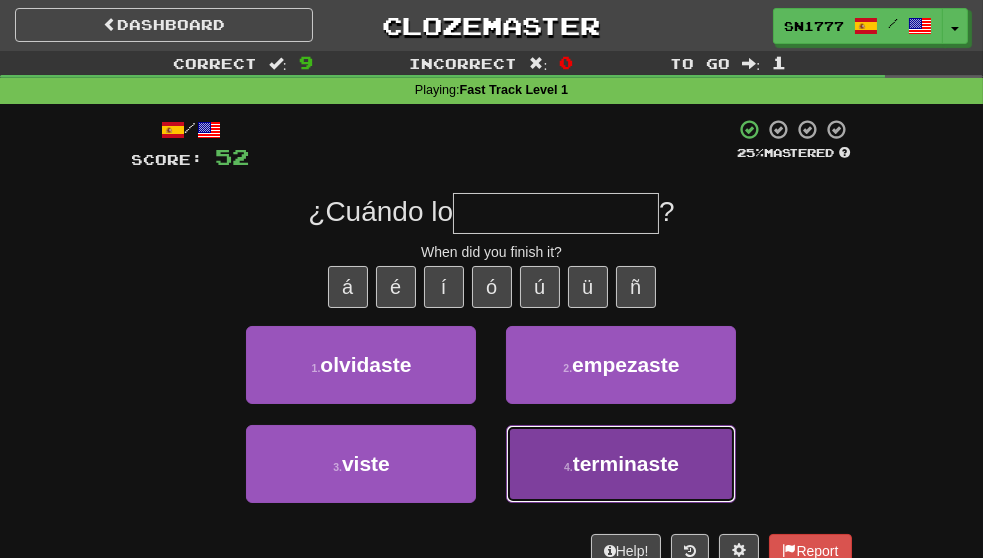 click on "terminaste" at bounding box center (626, 463) 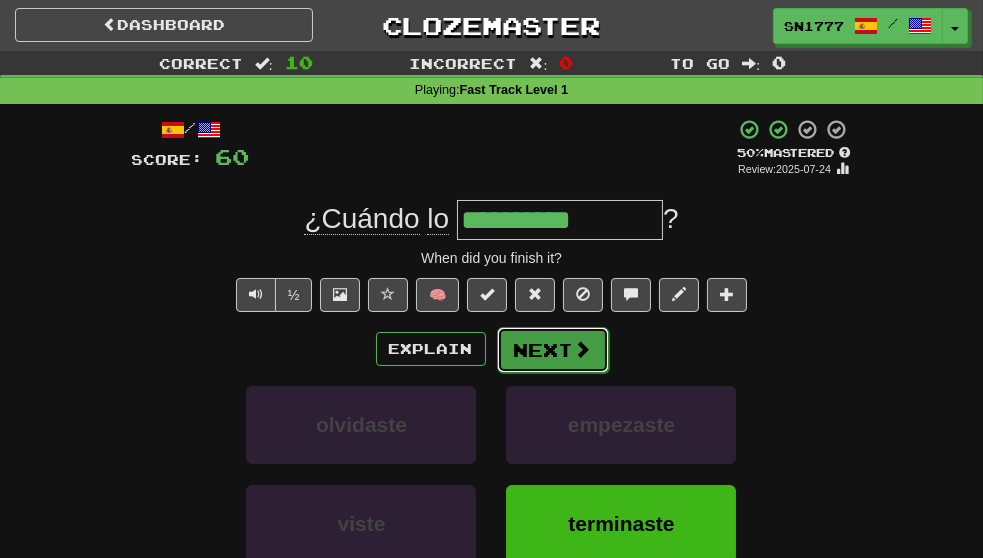click on "Next" at bounding box center [553, 350] 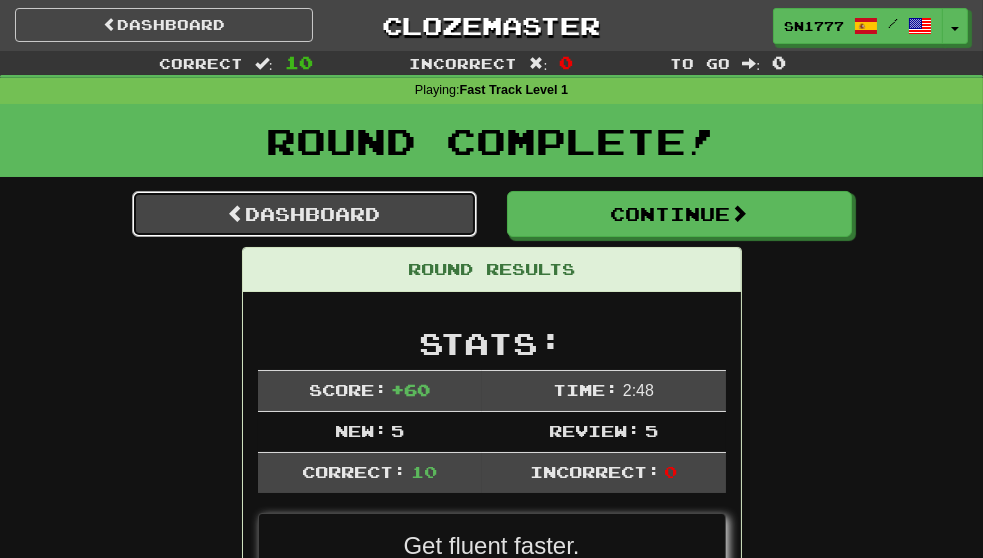 click on "Dashboard" at bounding box center (304, 214) 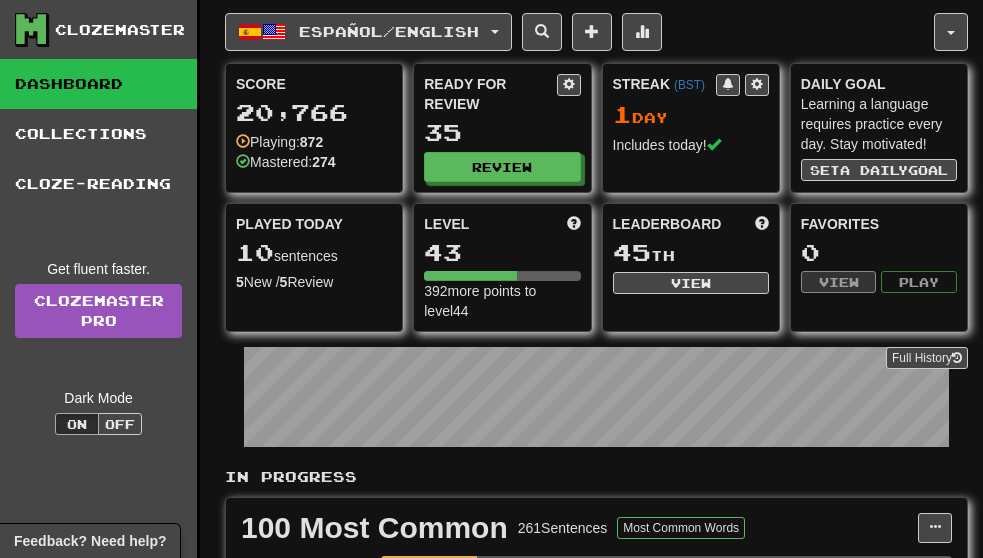 scroll, scrollTop: 0, scrollLeft: 0, axis: both 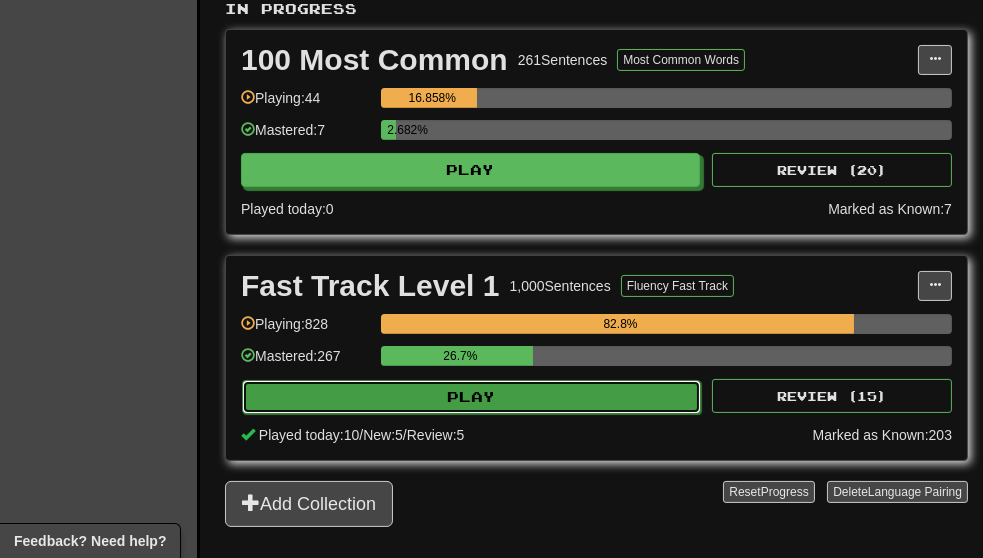 click on "Play" at bounding box center (471, 397) 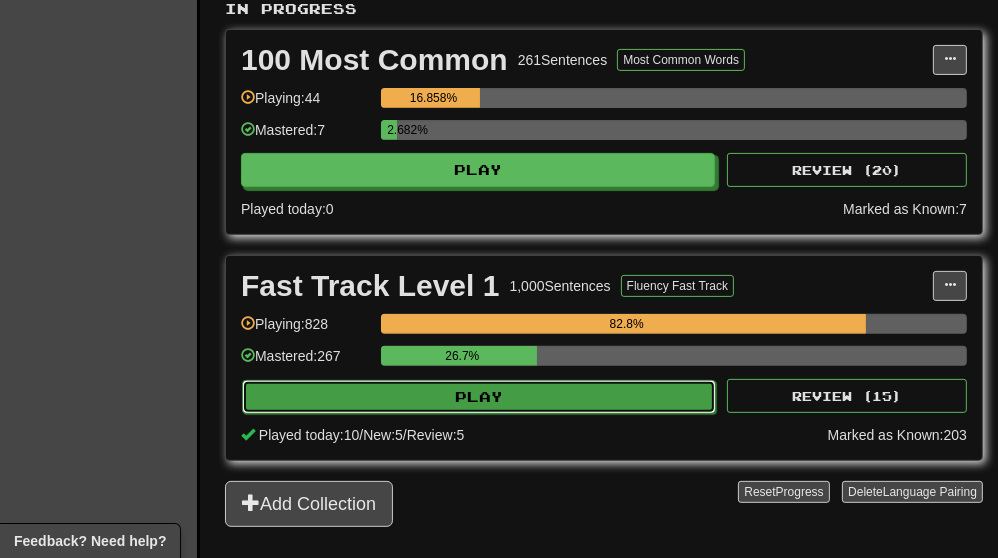 select on "**" 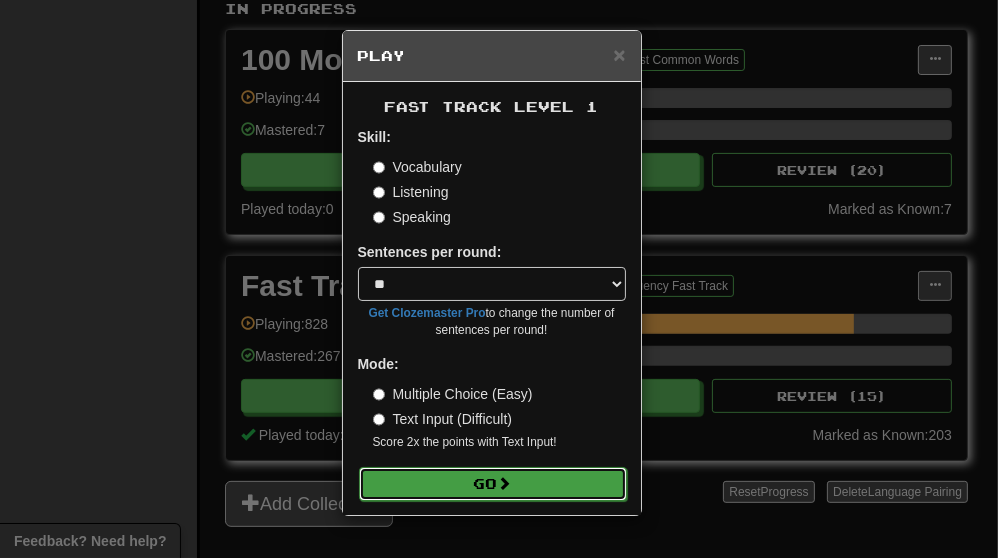 click on "Go" at bounding box center (493, 484) 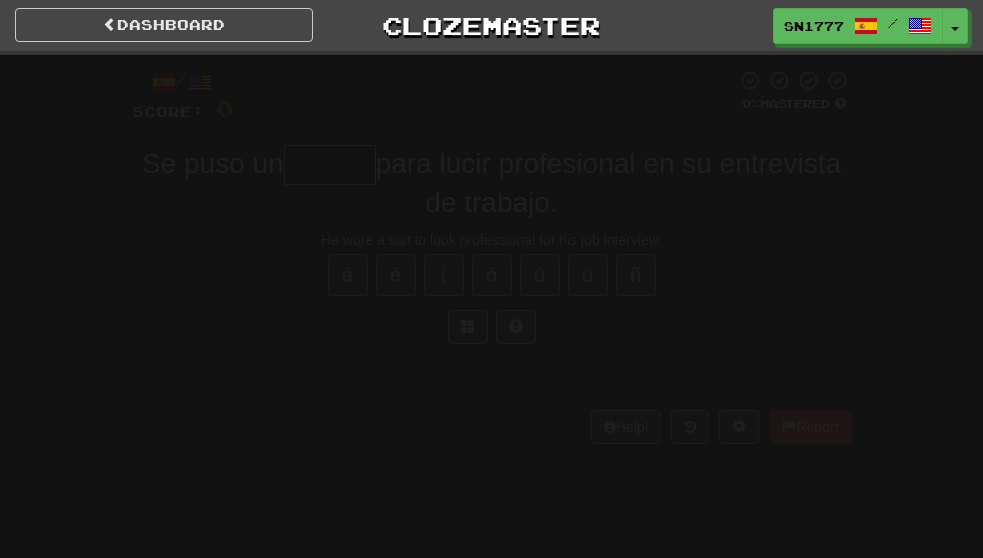 scroll, scrollTop: 0, scrollLeft: 0, axis: both 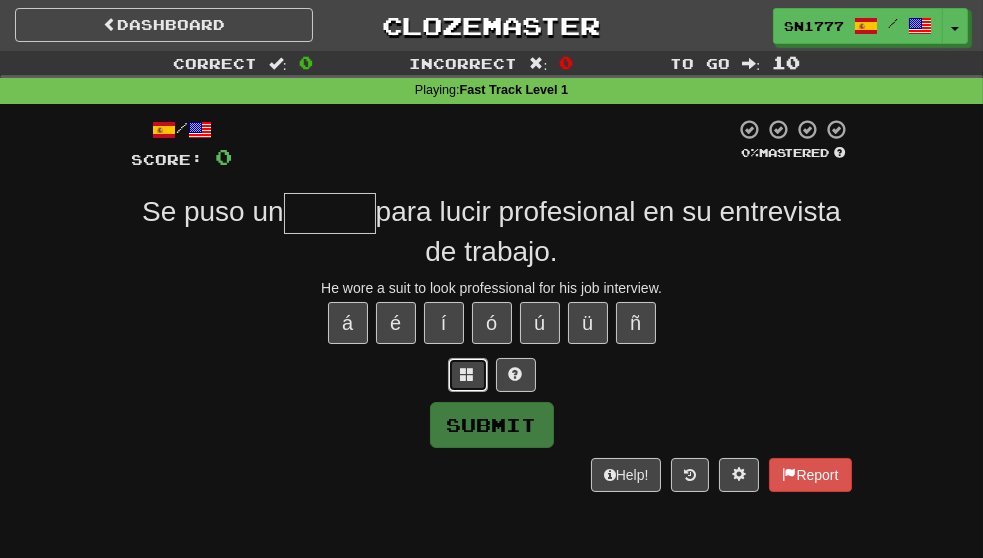 click at bounding box center (468, 374) 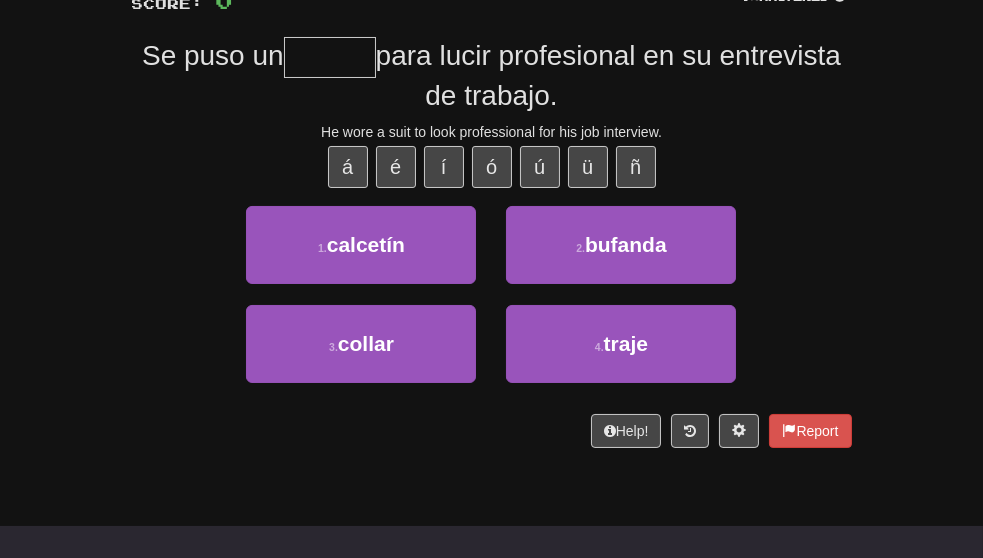 scroll, scrollTop: 150, scrollLeft: 0, axis: vertical 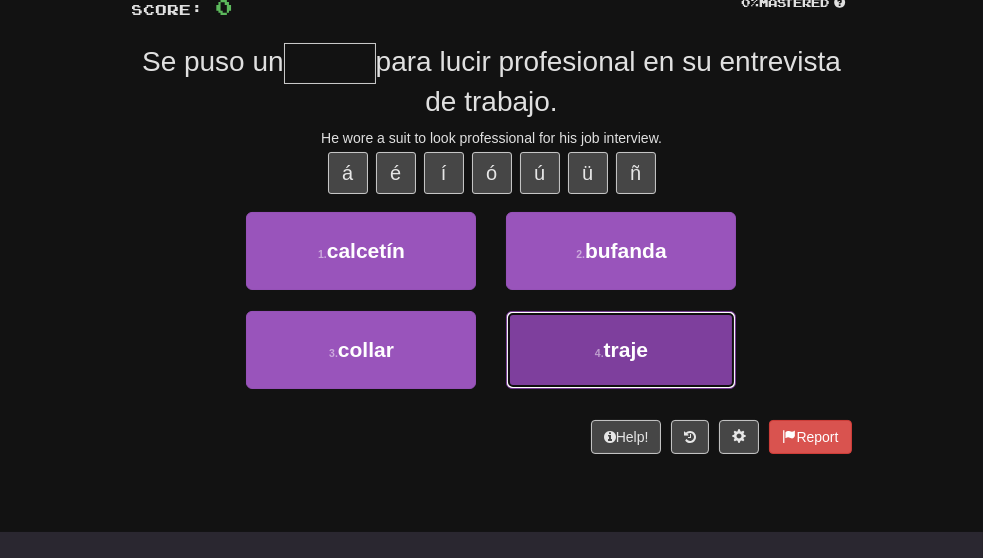 click on "traje" at bounding box center (626, 349) 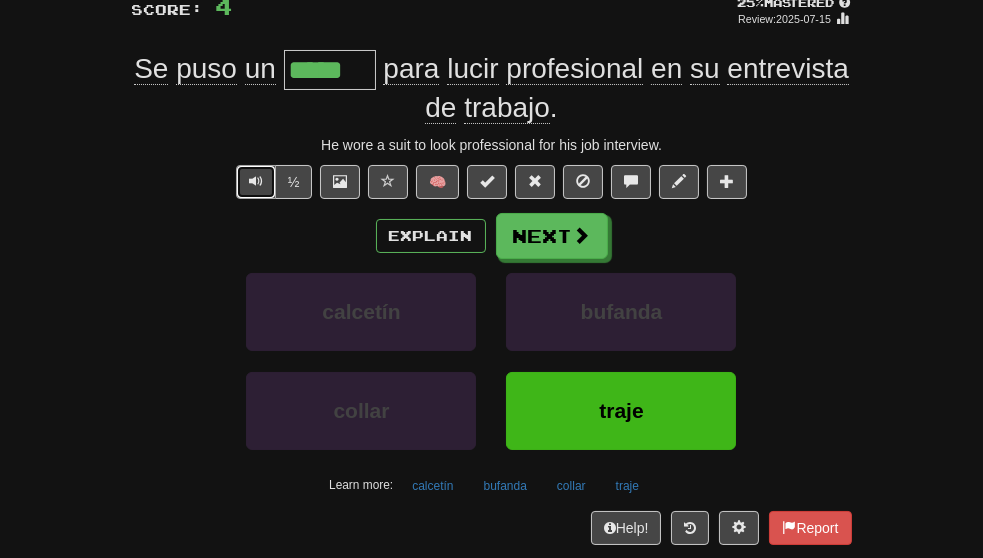 click at bounding box center (256, 182) 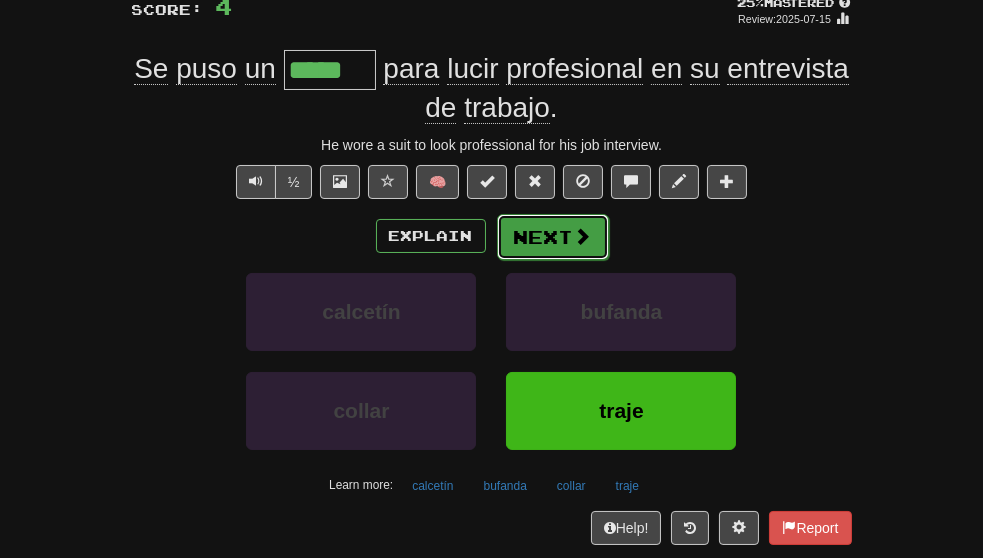 click on "Next" at bounding box center (553, 237) 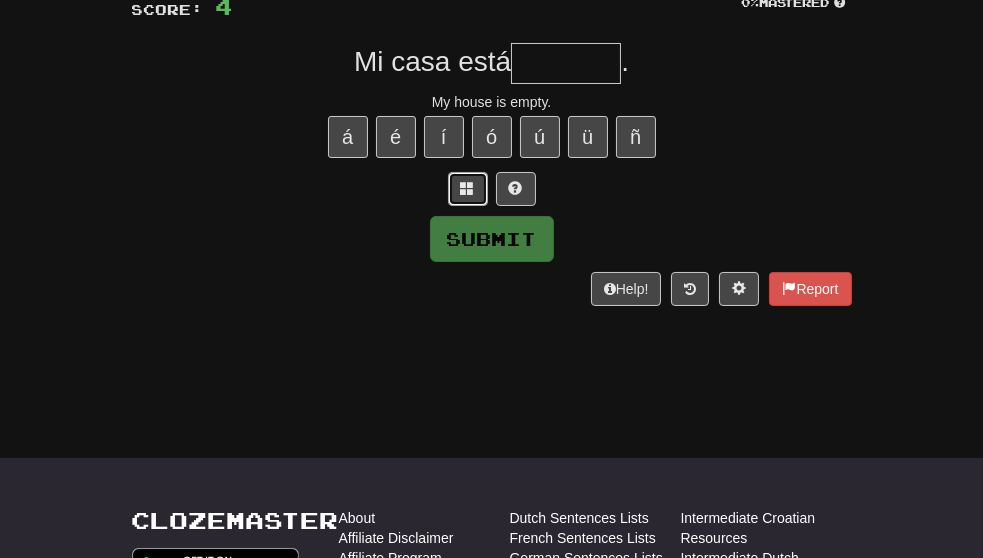 click at bounding box center [468, 189] 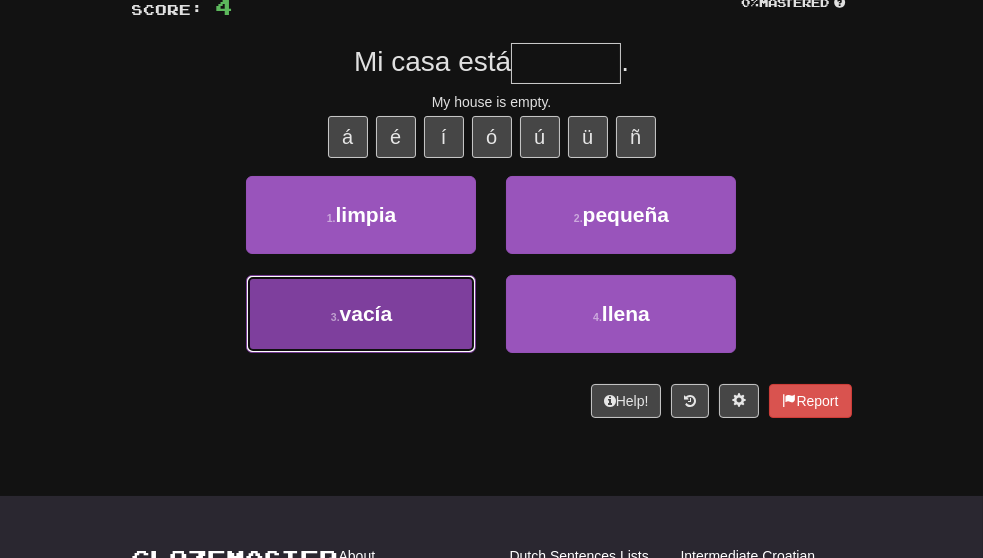 click on "3 .  vacía" at bounding box center [361, 314] 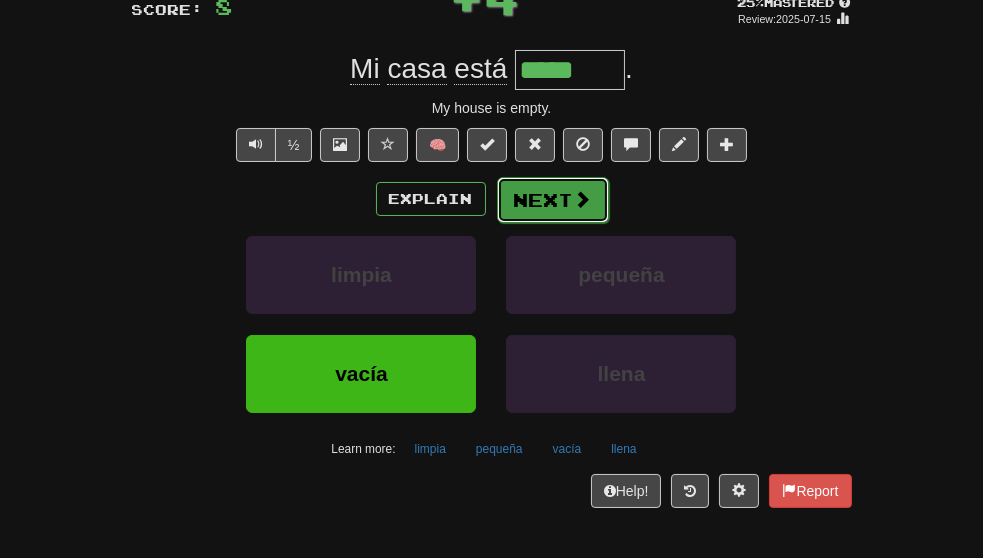 click on "Next" at bounding box center [553, 200] 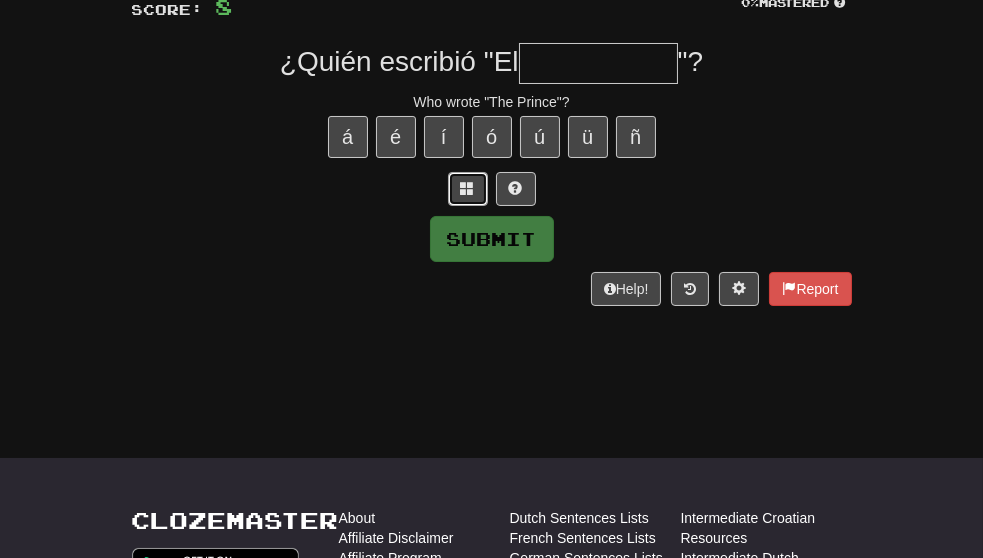 click at bounding box center [468, 188] 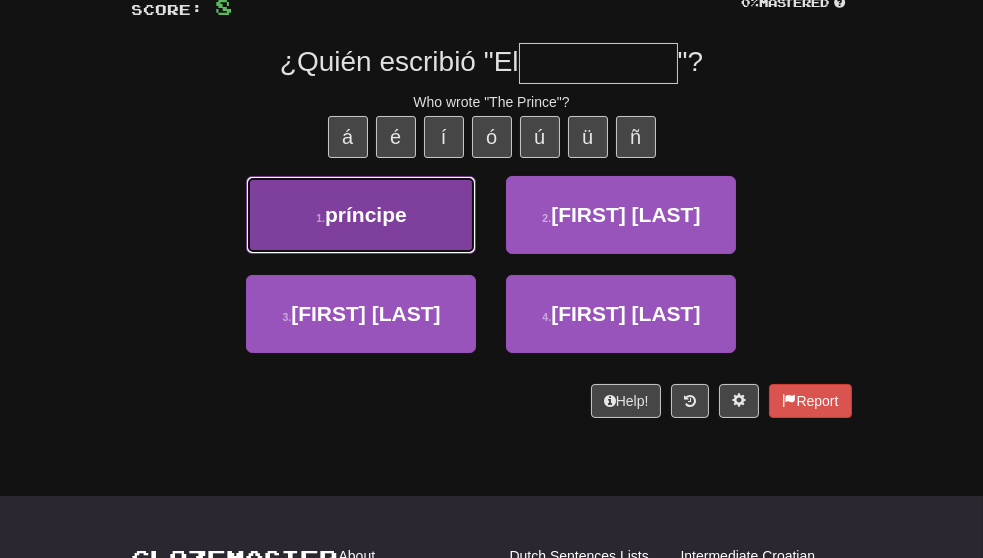 click on "príncipe" at bounding box center (366, 214) 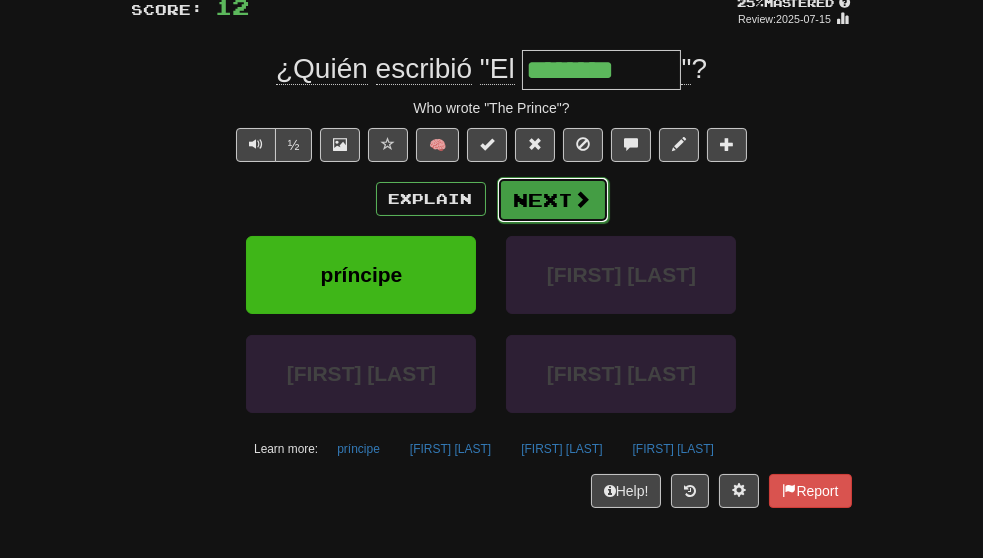 click on "Next" at bounding box center (553, 200) 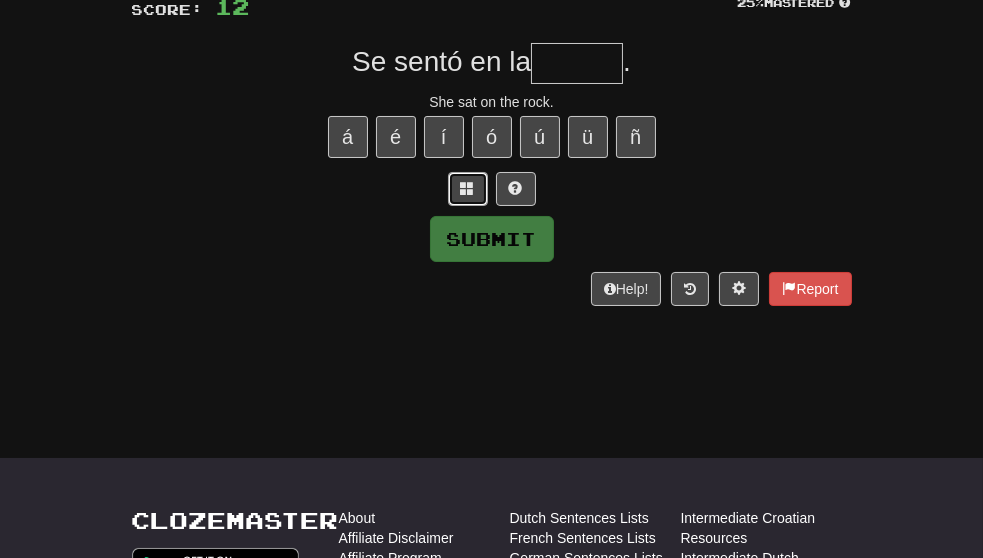 click at bounding box center [468, 188] 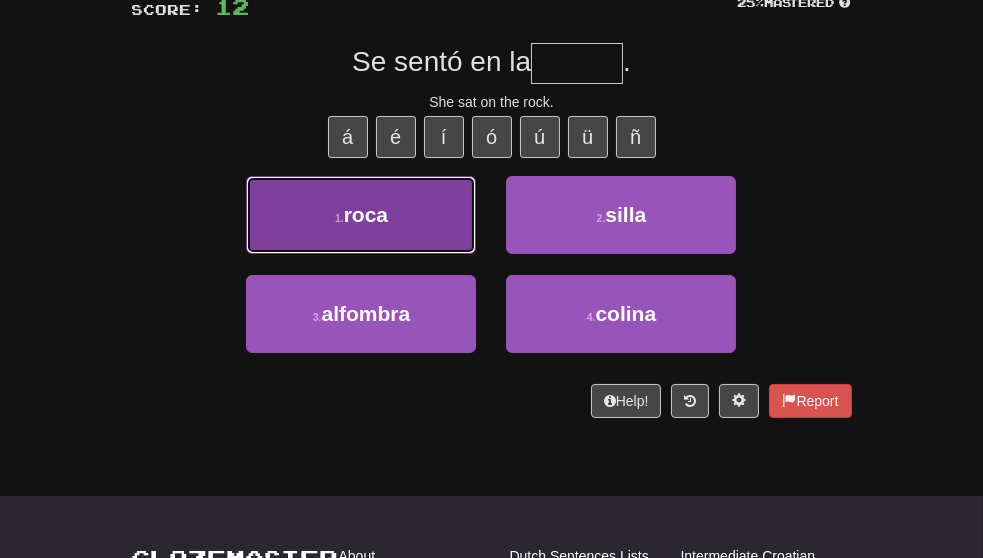 click on "1 .  roca" at bounding box center (361, 215) 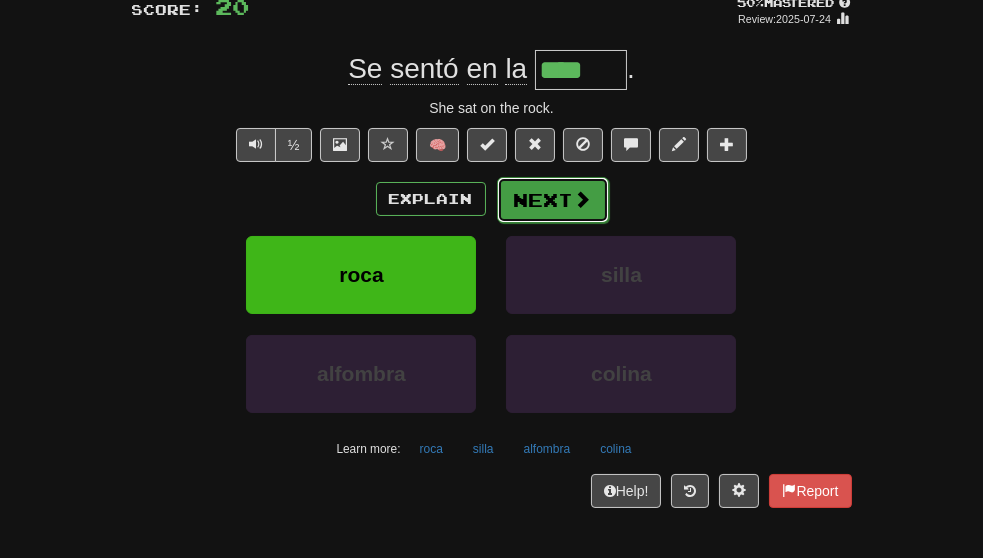 click on "Next" at bounding box center [553, 200] 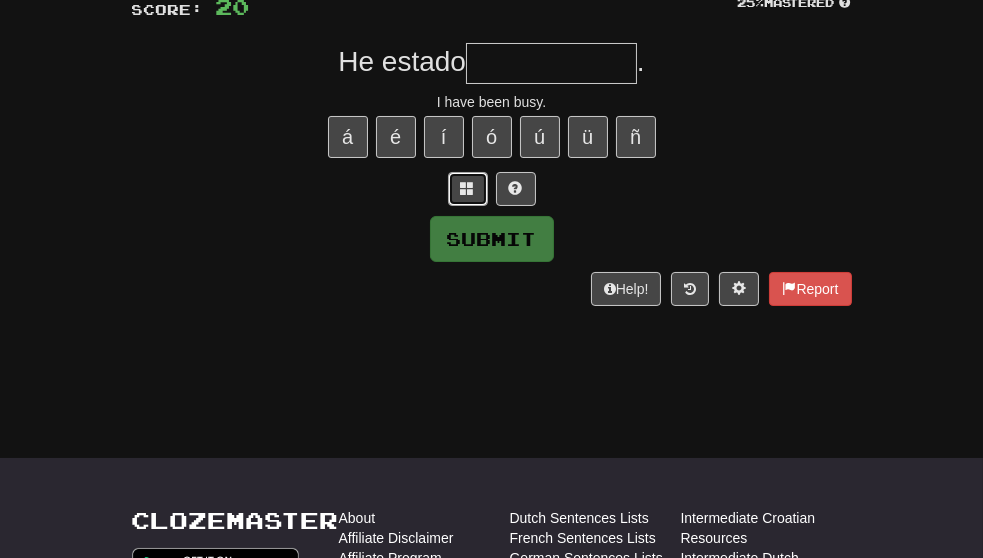 click at bounding box center (468, 189) 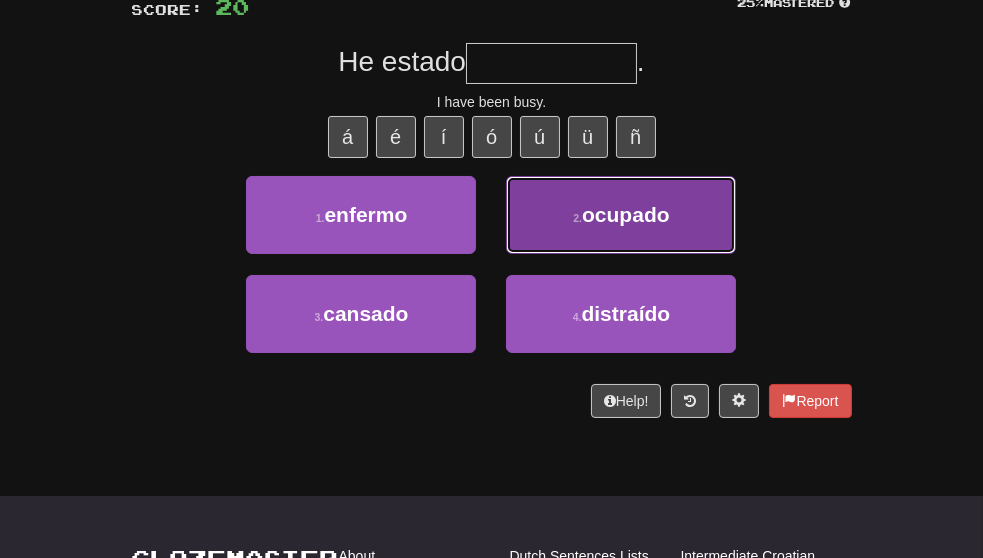 click on "ocupado" at bounding box center (626, 214) 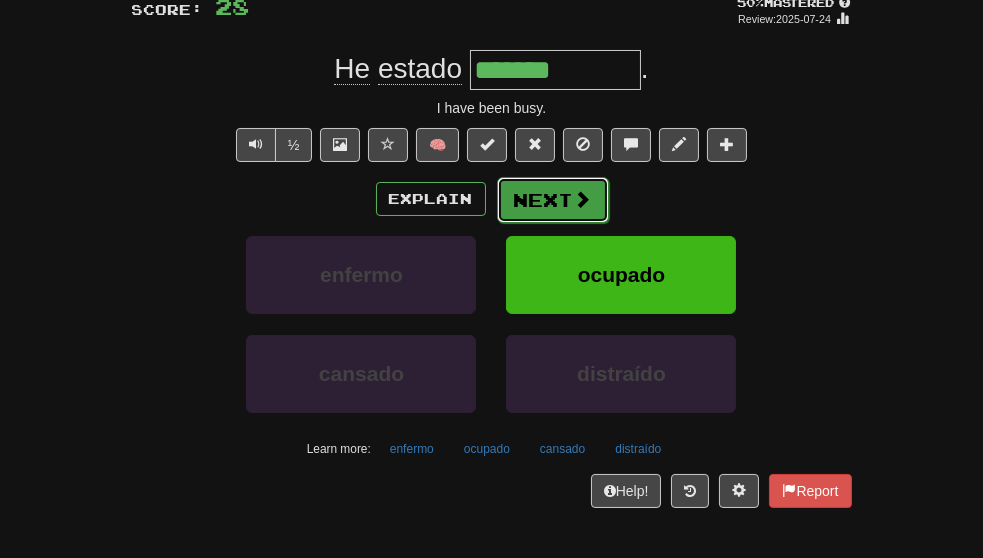 click on "Next" at bounding box center [553, 200] 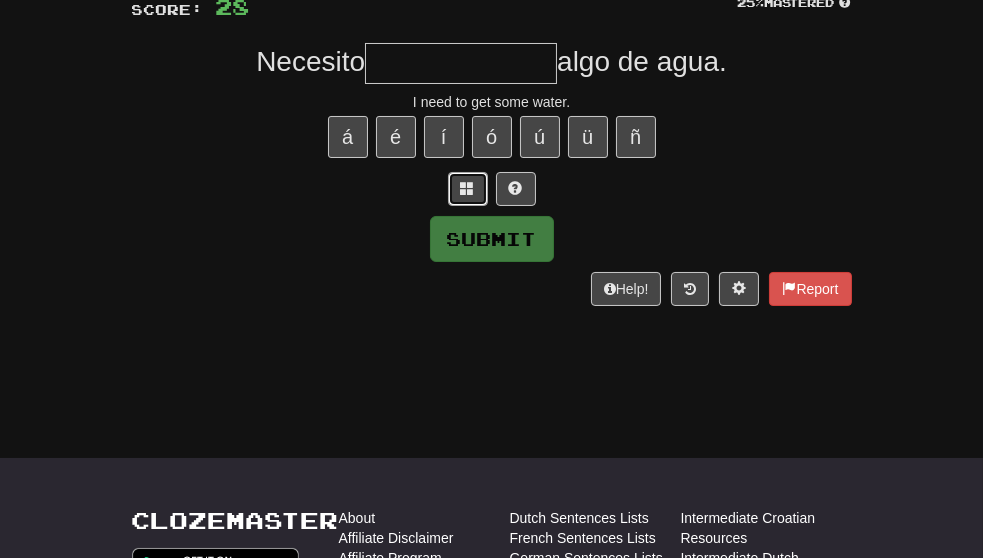 click at bounding box center (468, 189) 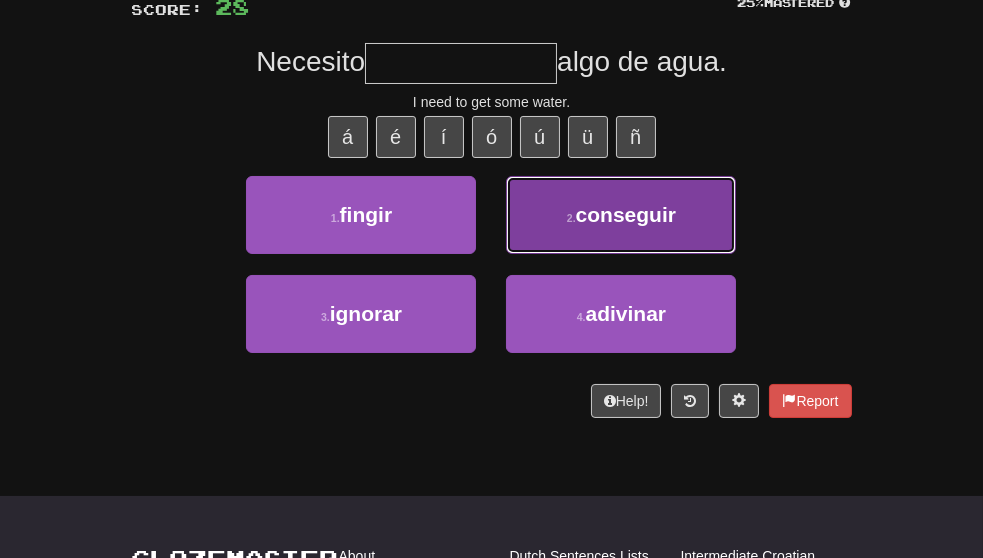 click on "conseguir" at bounding box center (626, 214) 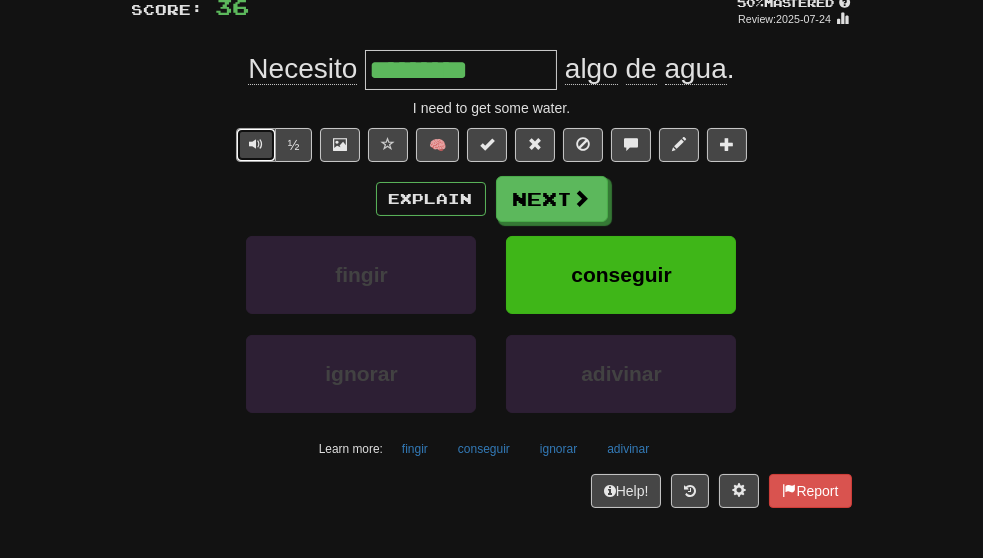 click at bounding box center (256, 144) 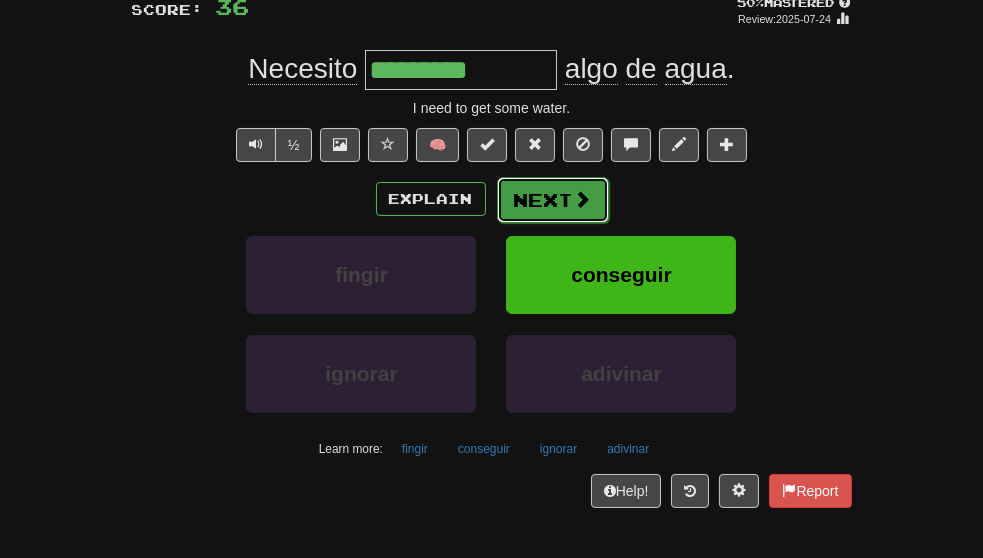 click on "Next" at bounding box center [553, 200] 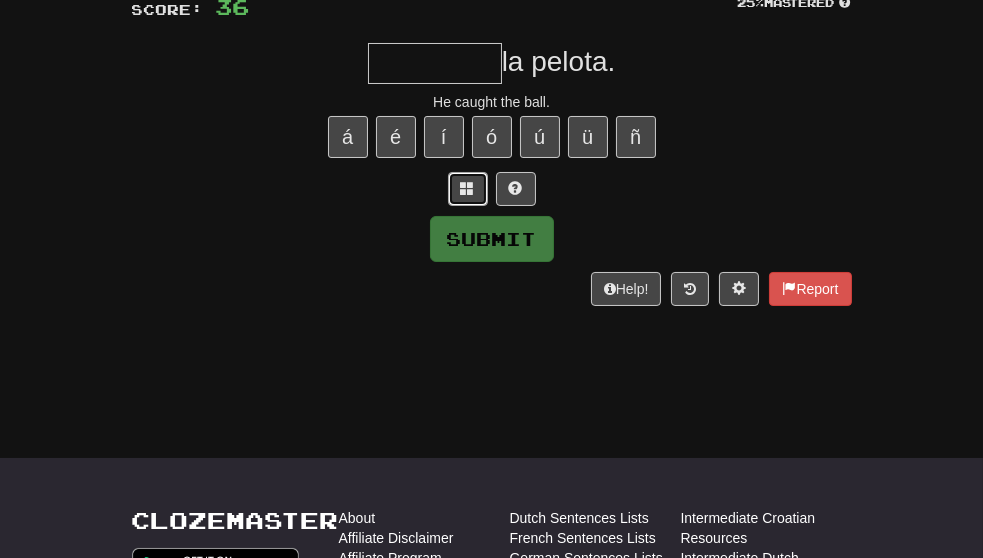 click at bounding box center (468, 189) 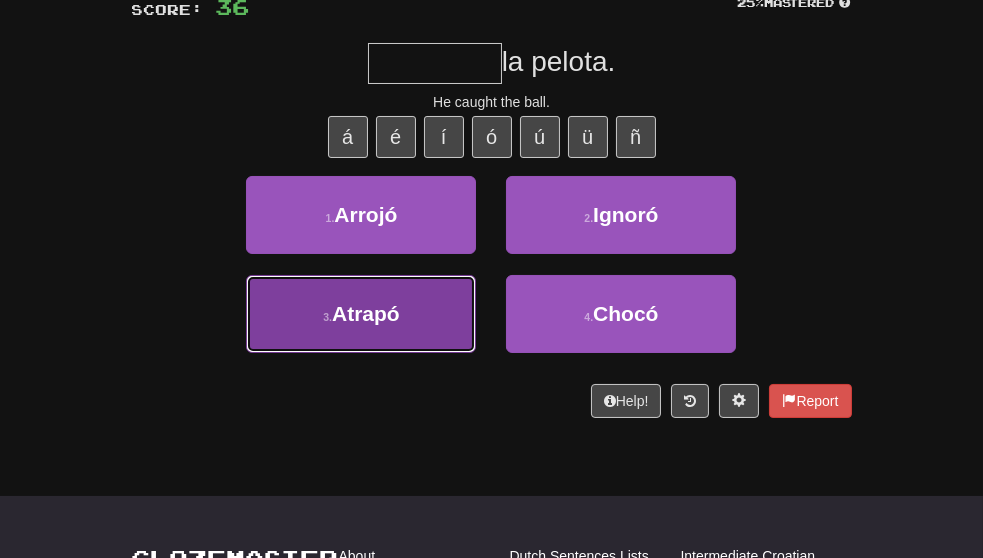 click on "Atrapó" at bounding box center [366, 313] 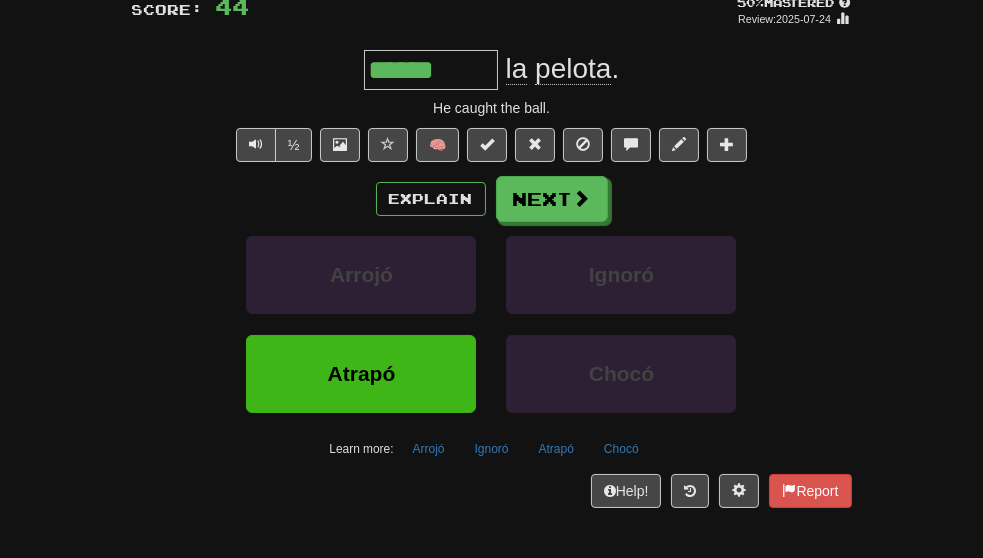 click on "Explain Next Arrojó Ignoró Atrapó Chocó Learn more: Arrojó Ignoró Atrapó Chocó" at bounding box center (492, 320) 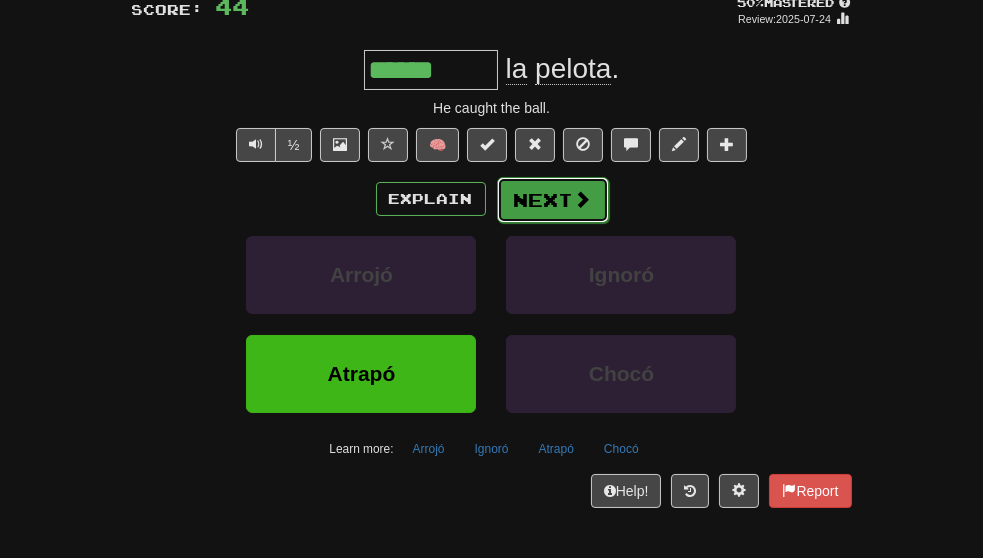 click on "Next" at bounding box center (553, 200) 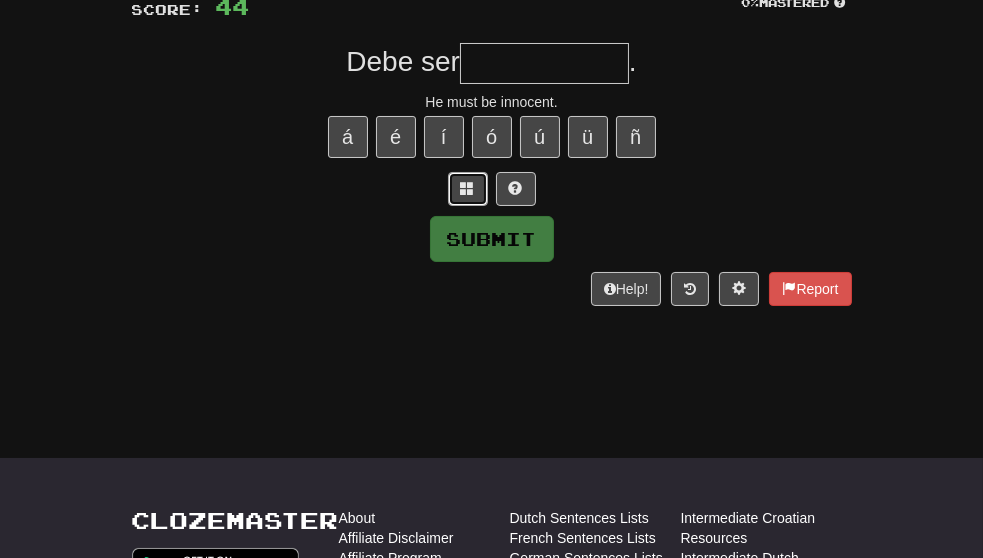 click at bounding box center [468, 188] 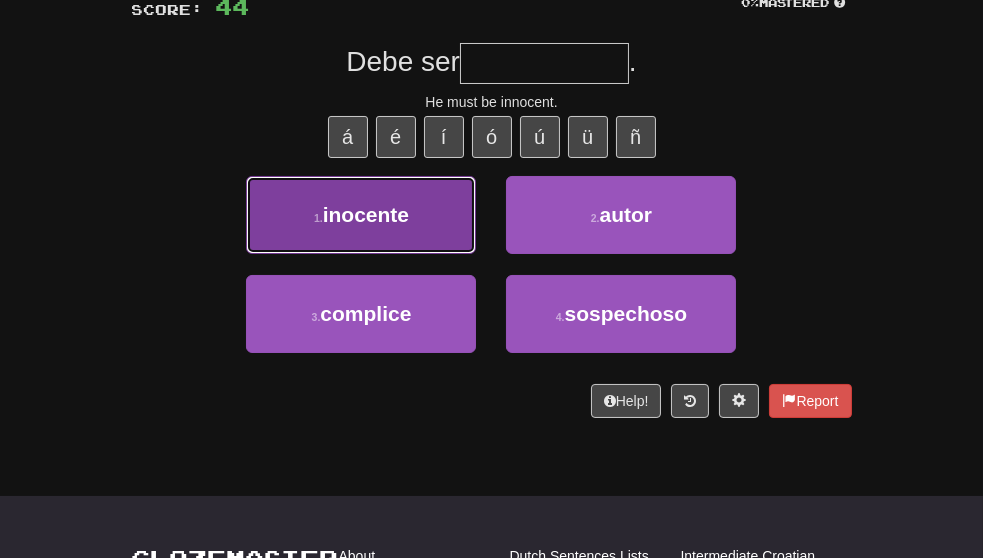click on "1 .  inocente" at bounding box center (361, 215) 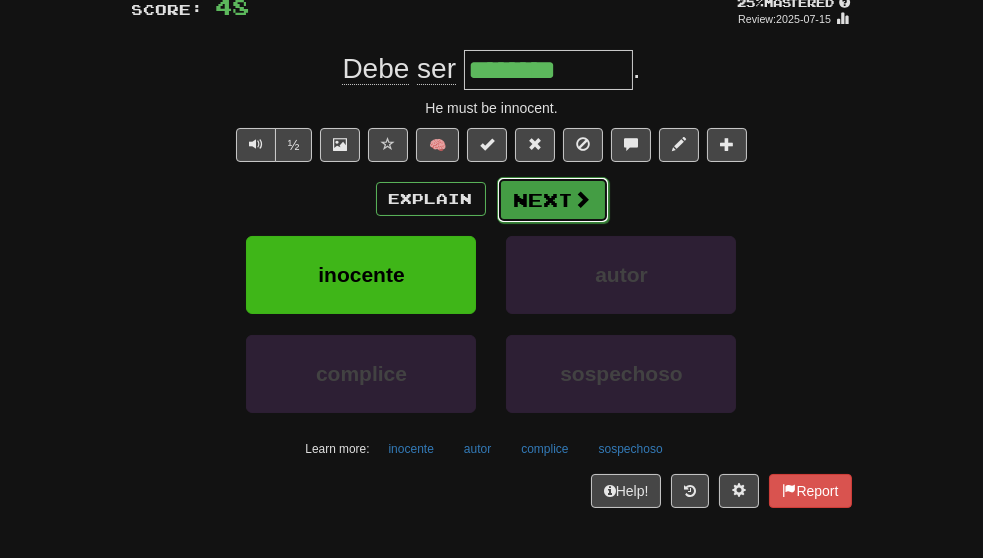 click on "Next" at bounding box center (553, 200) 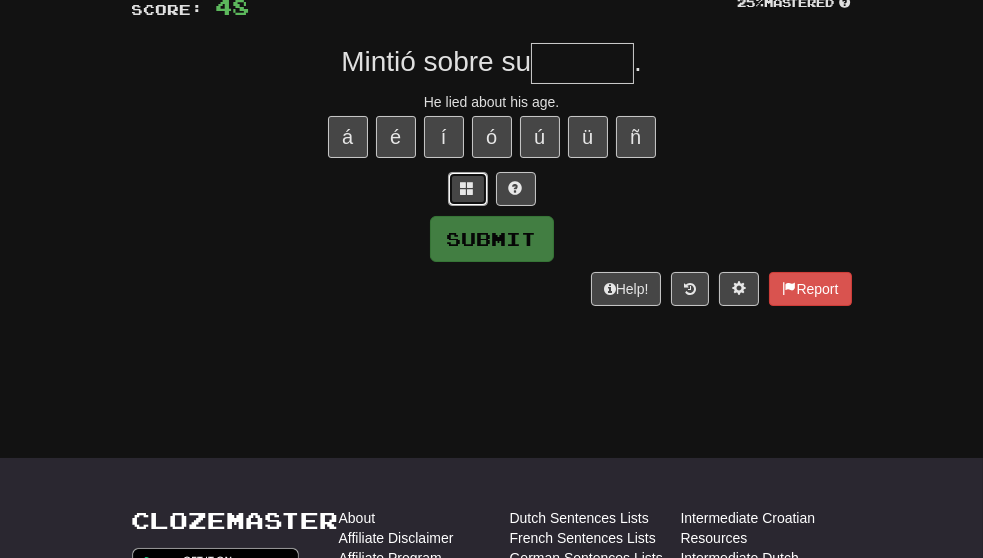 click at bounding box center [468, 188] 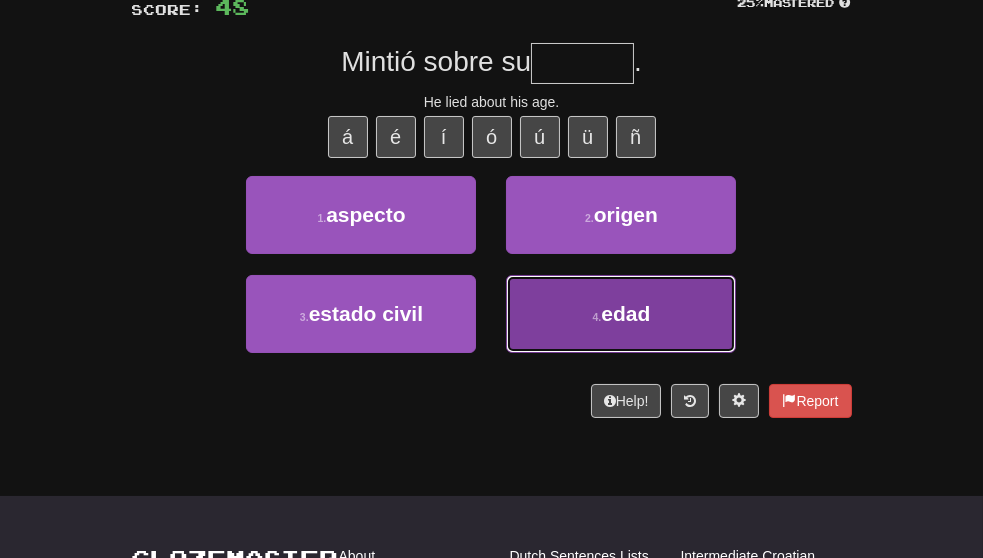 click on "4 .  edad" at bounding box center (621, 314) 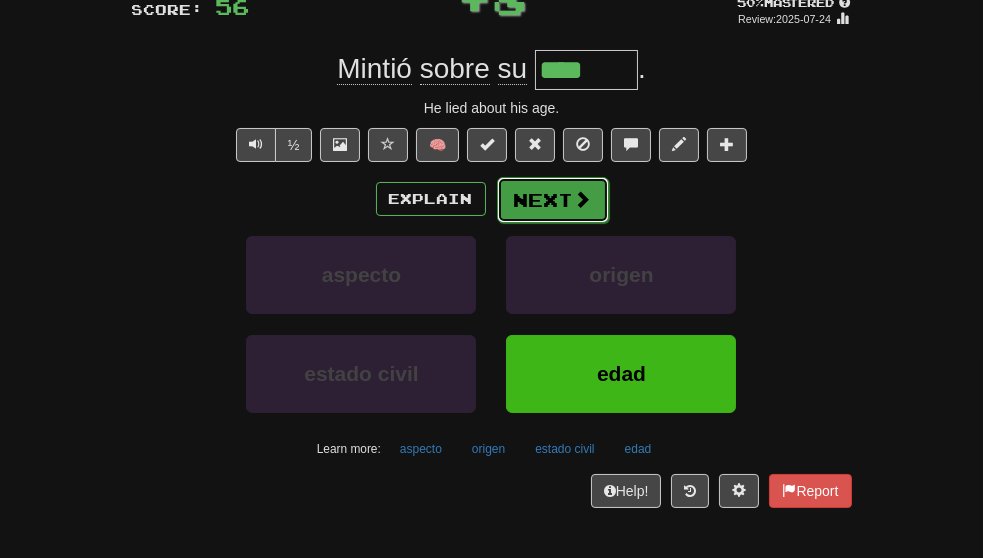 click on "Next" at bounding box center [553, 200] 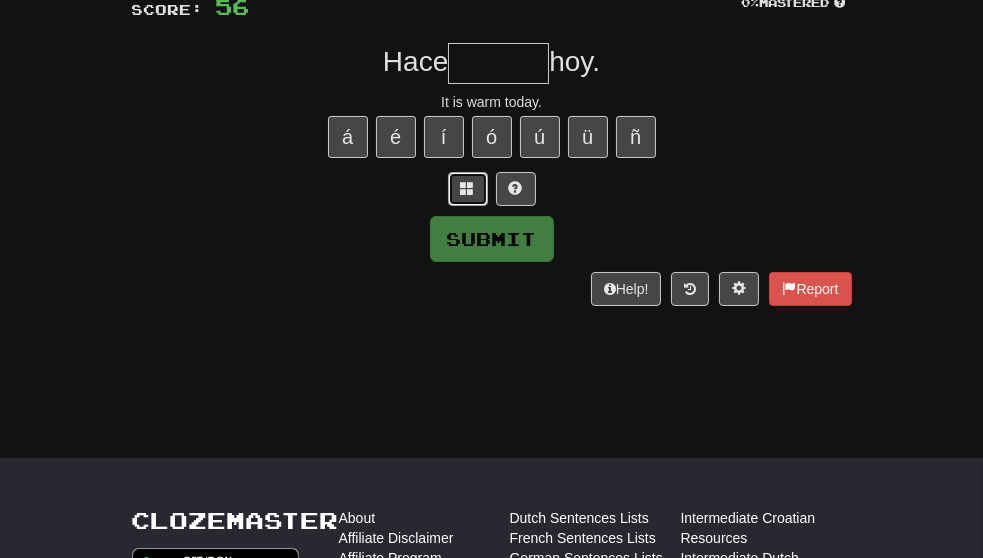 click at bounding box center (468, 189) 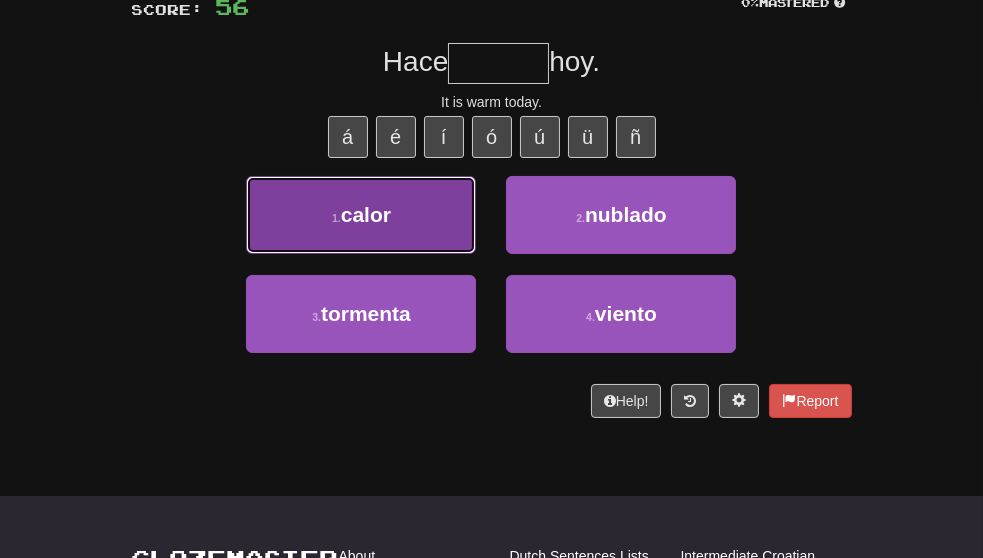 click on "1 .  calor" at bounding box center [361, 215] 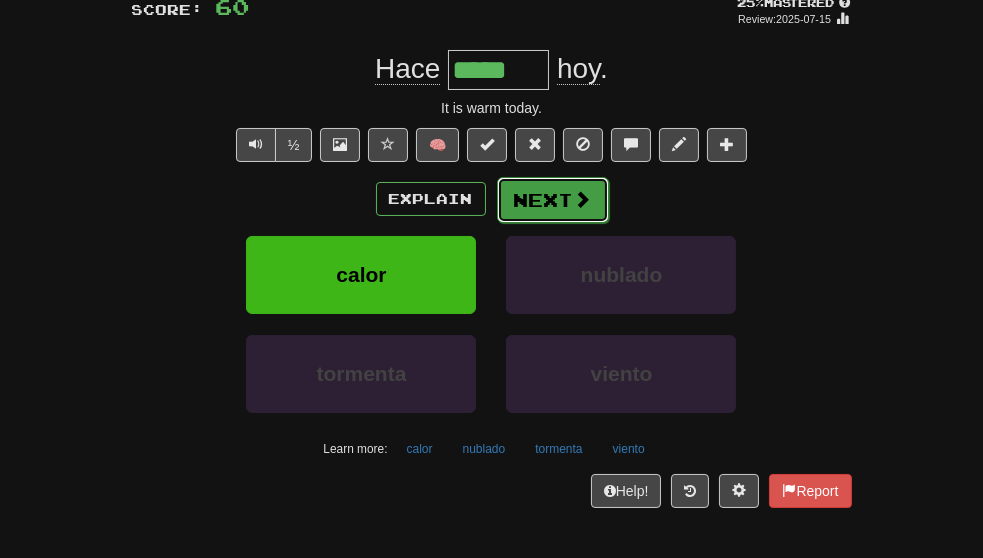 click on "Next" at bounding box center [553, 200] 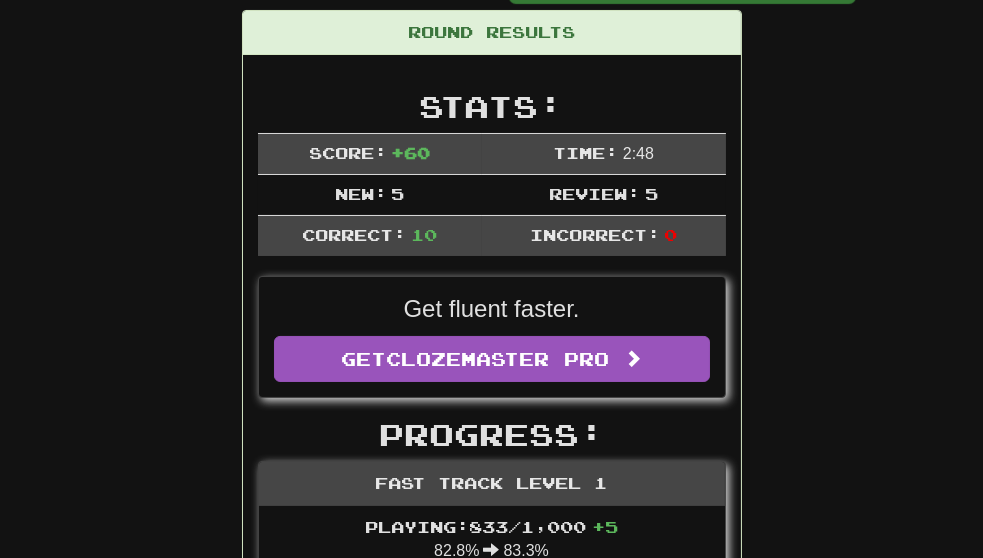 scroll, scrollTop: 238, scrollLeft: 0, axis: vertical 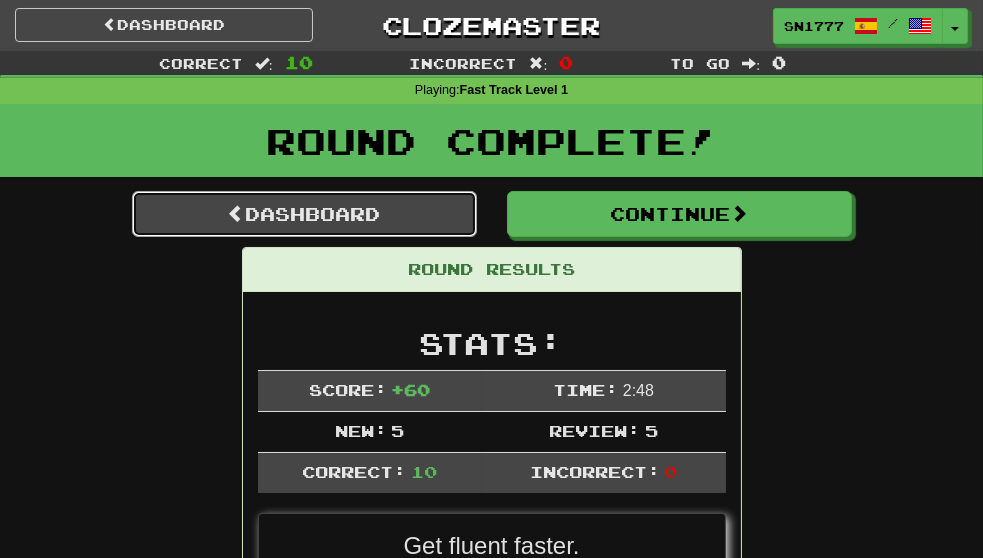 click on "Dashboard" at bounding box center [304, 214] 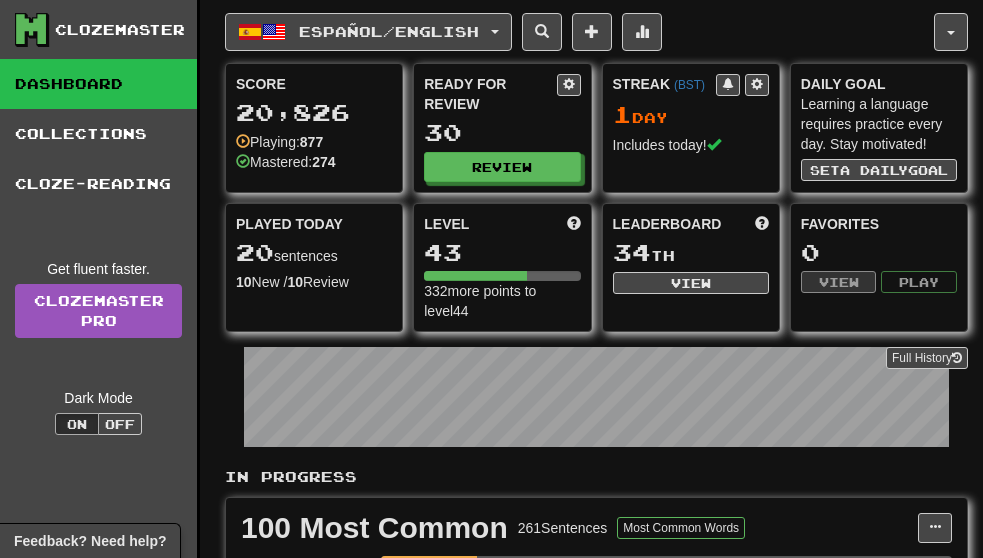 scroll, scrollTop: 0, scrollLeft: 0, axis: both 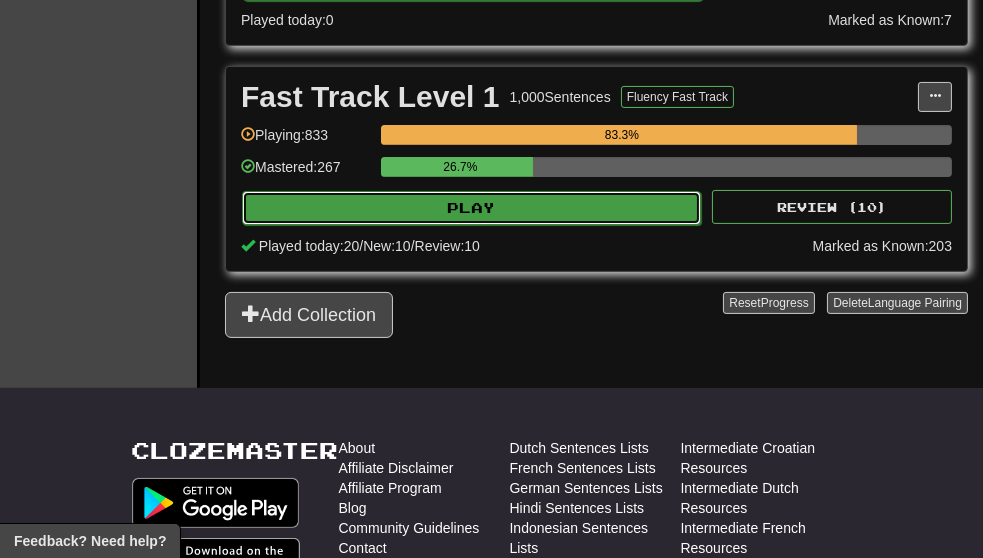 click on "Play" at bounding box center [471, 208] 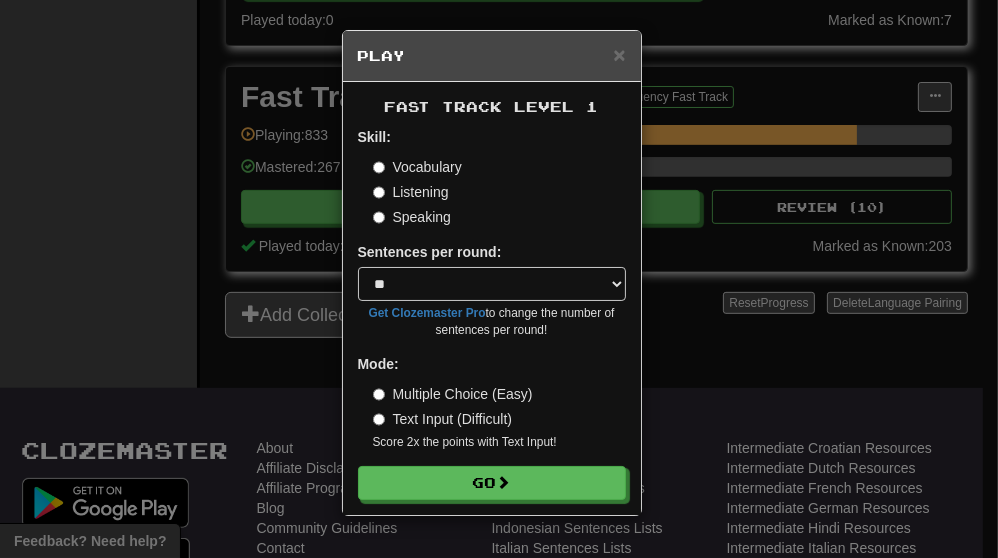 click on "Listening" at bounding box center (411, 192) 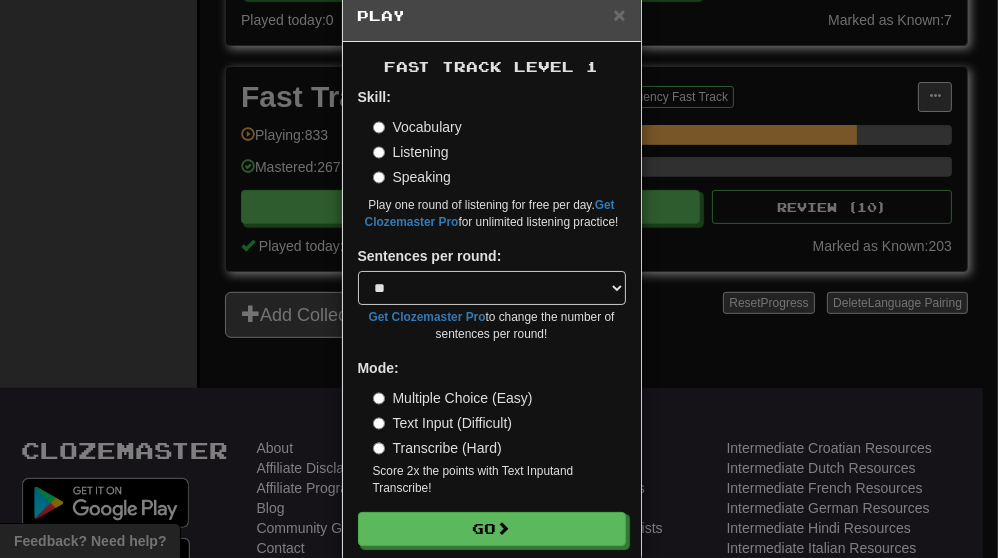 scroll, scrollTop: 73, scrollLeft: 0, axis: vertical 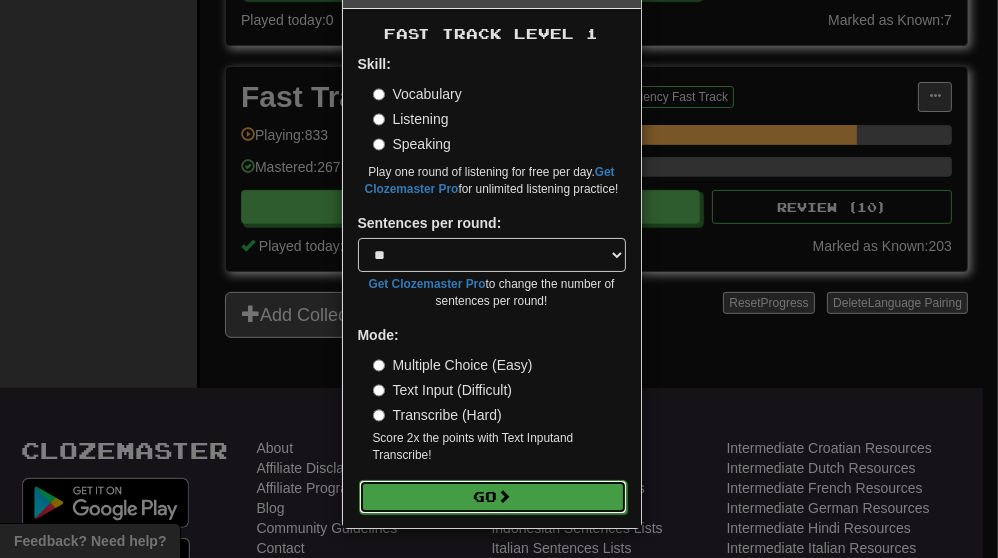 click on "Go" at bounding box center (493, 497) 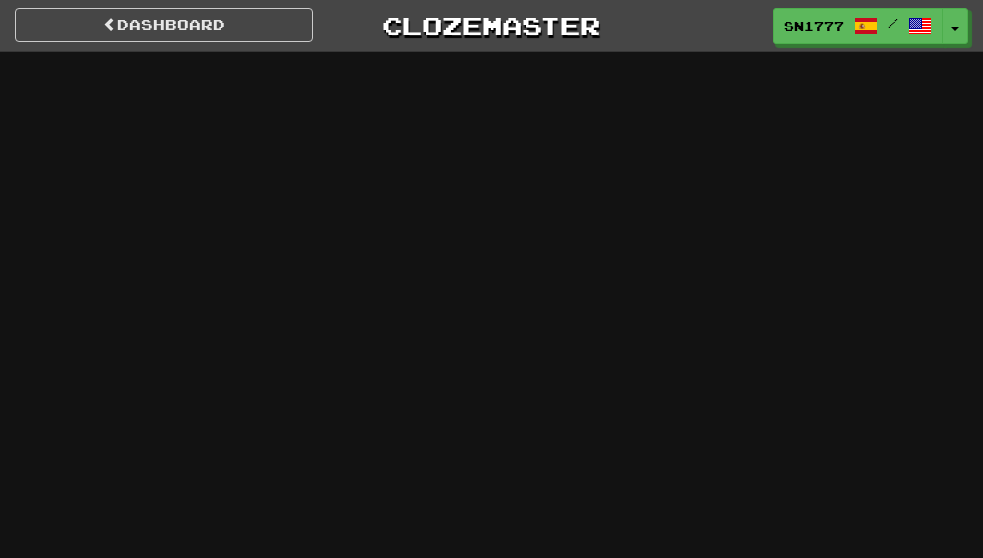 scroll, scrollTop: 0, scrollLeft: 0, axis: both 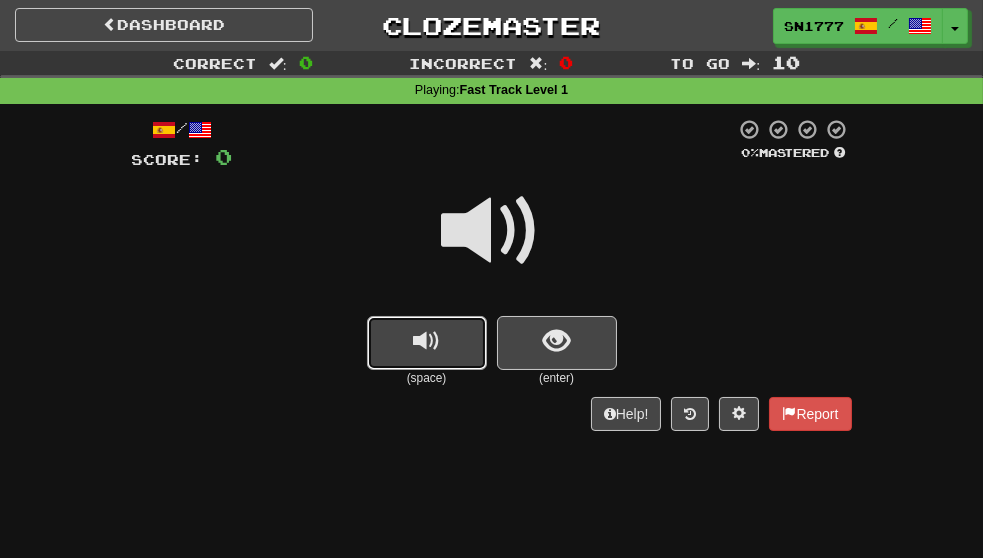 click at bounding box center [426, 341] 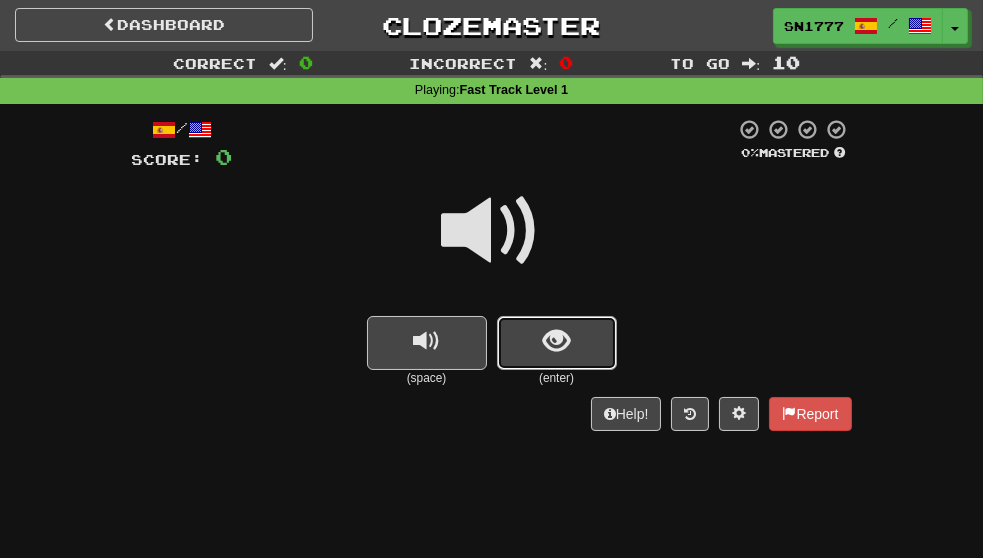 click at bounding box center (556, 341) 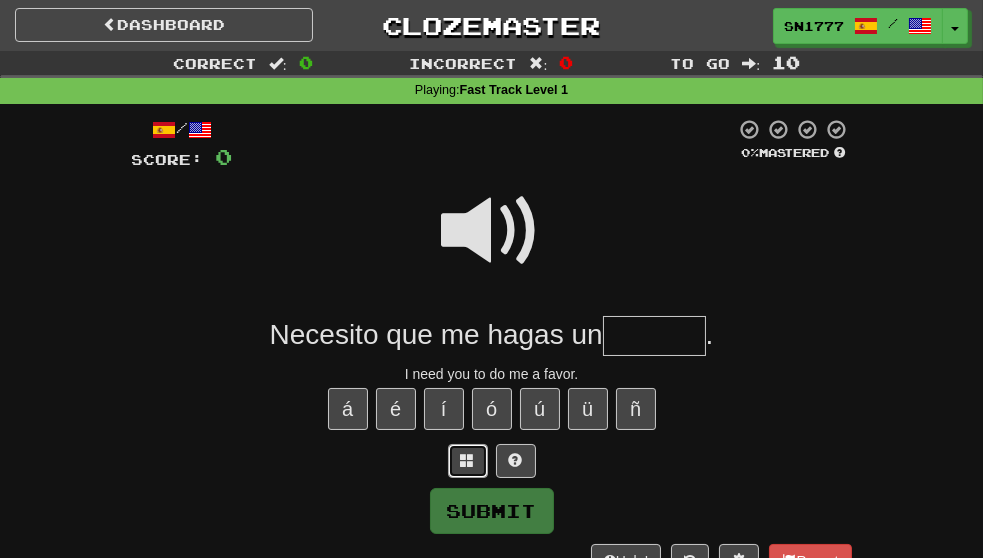 click at bounding box center [468, 460] 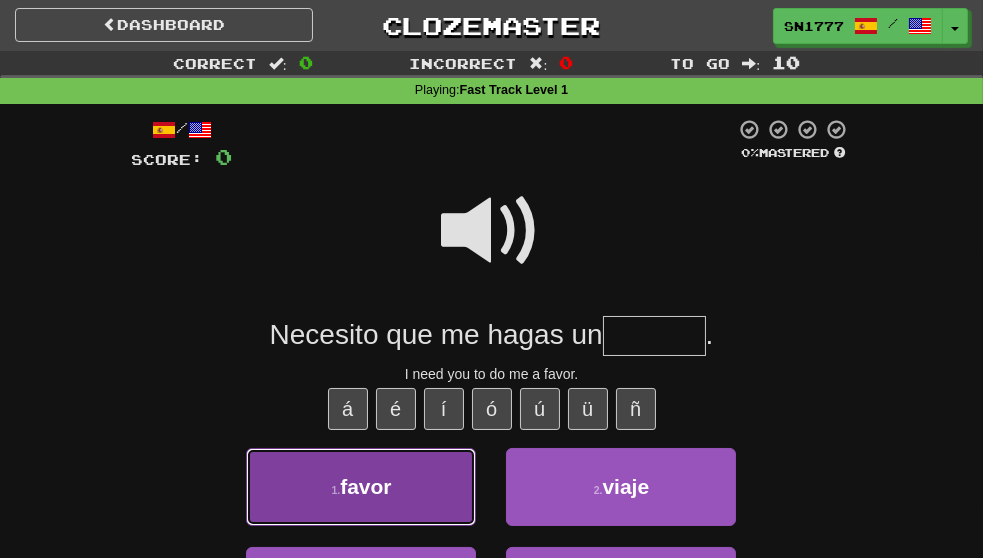 click on "1 .  favor" at bounding box center [361, 487] 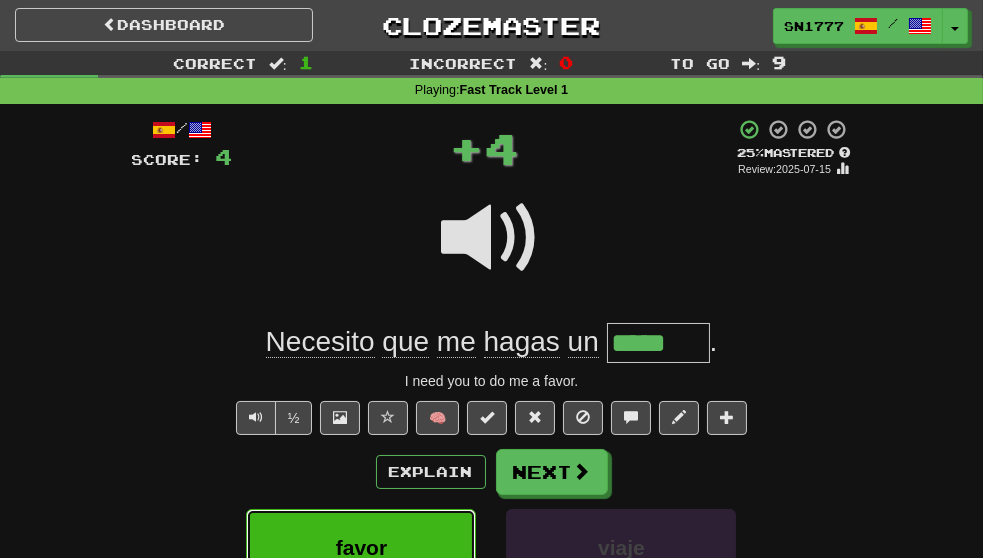 type on "*****" 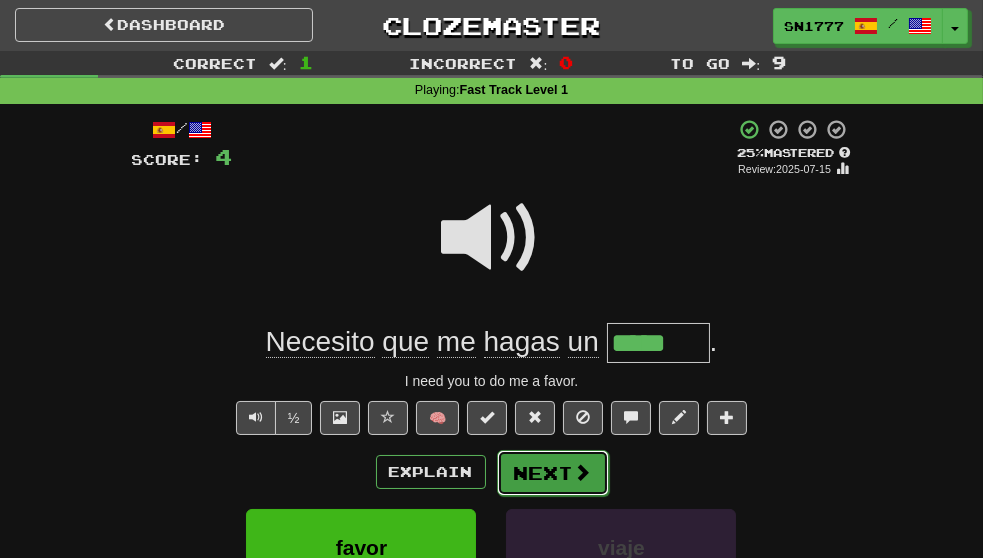 click on "Next" at bounding box center (553, 473) 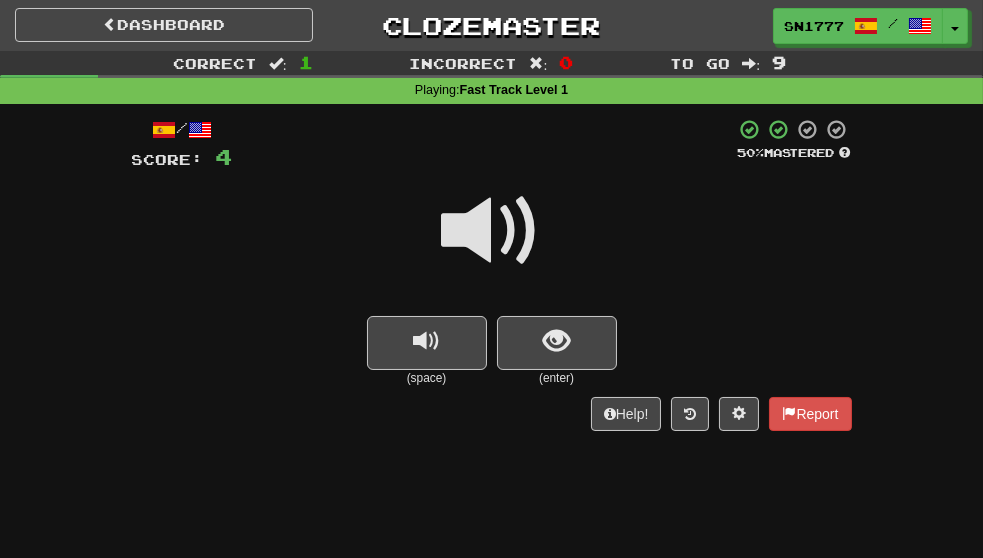 click at bounding box center (492, 231) 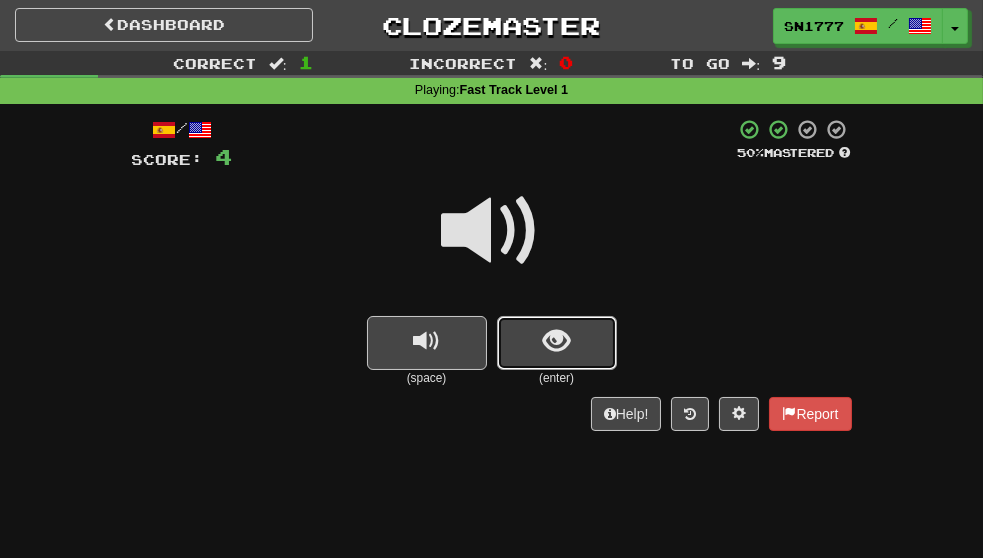 click at bounding box center [557, 343] 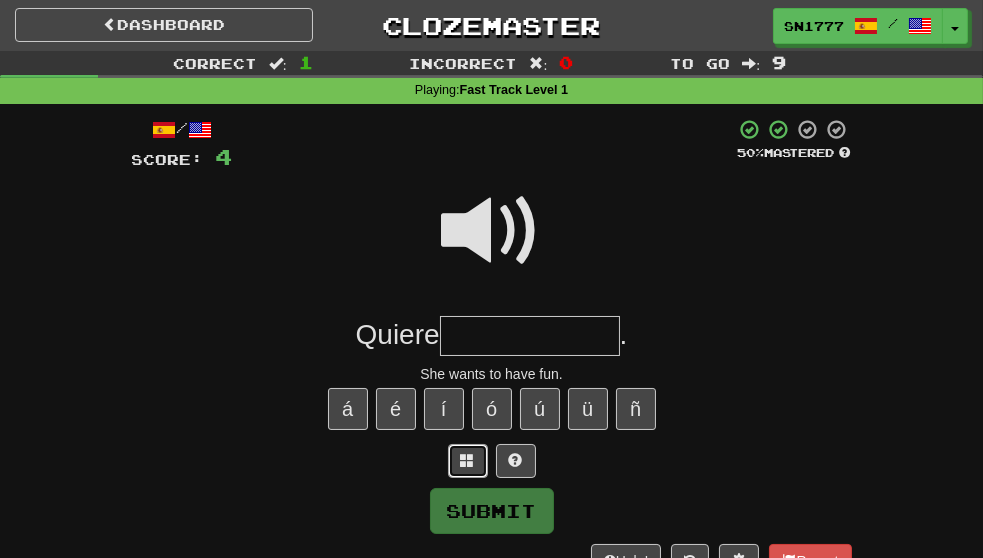 click at bounding box center (468, 461) 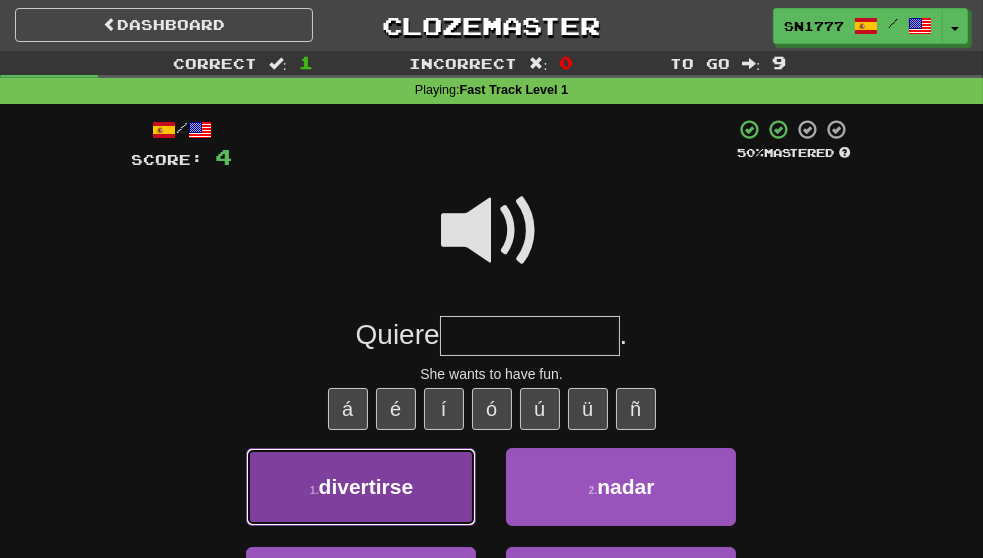 click on "1 .  divertirse" at bounding box center [361, 487] 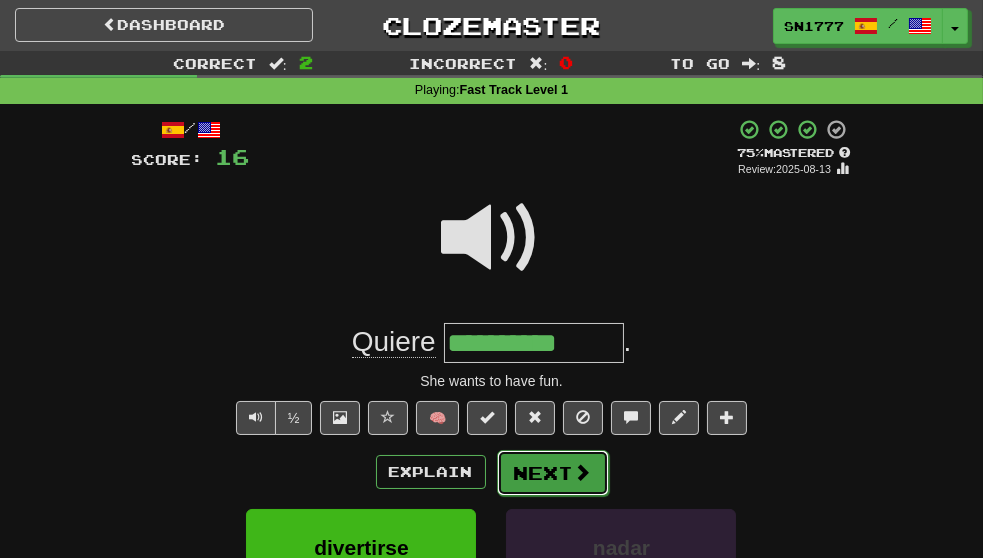 click on "Next" at bounding box center (553, 473) 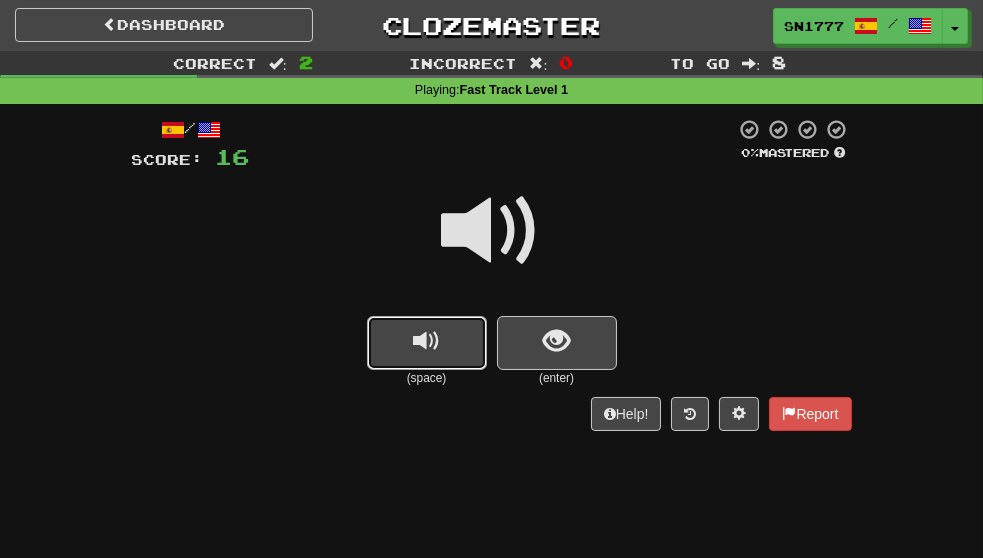 click at bounding box center (426, 341) 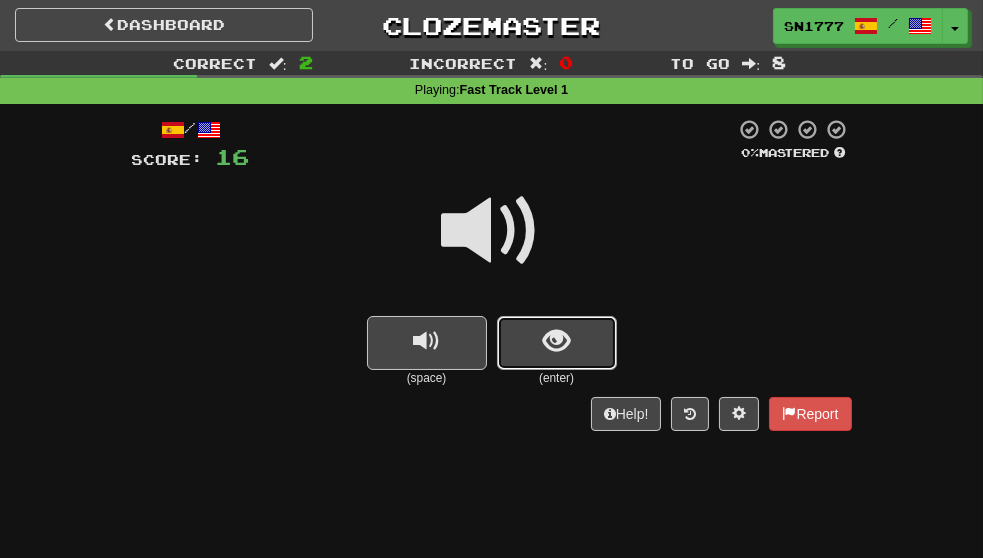 click at bounding box center (557, 343) 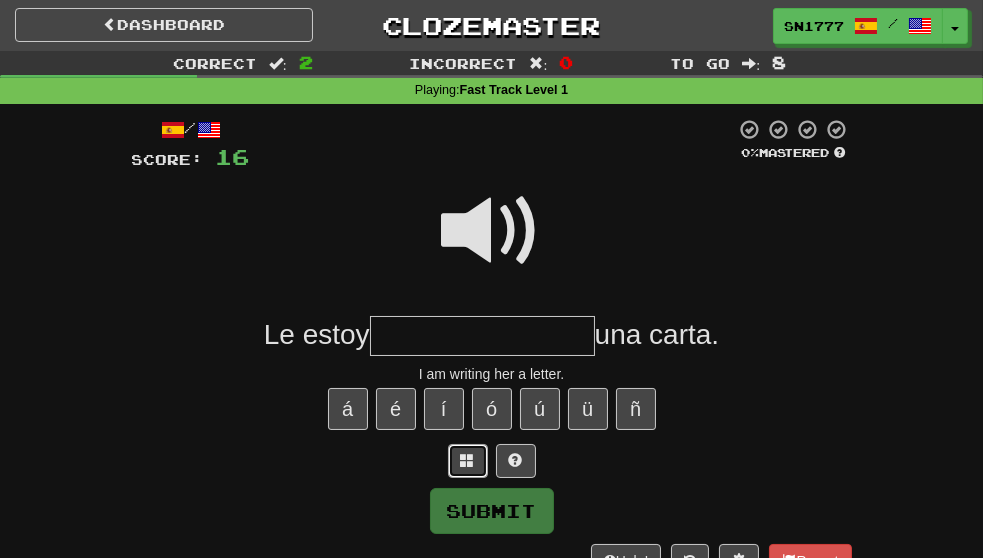 click at bounding box center (468, 460) 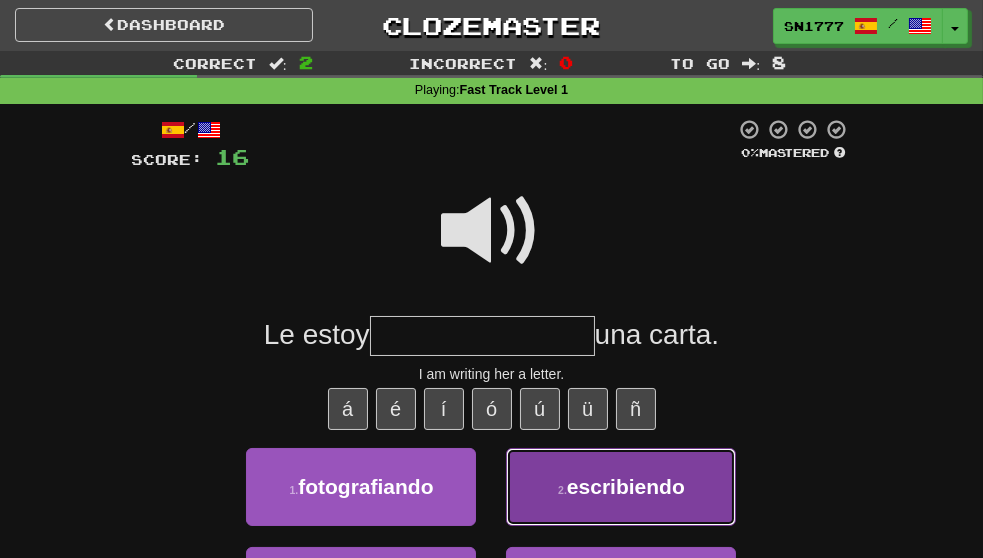 click on "escribiendo" at bounding box center [626, 486] 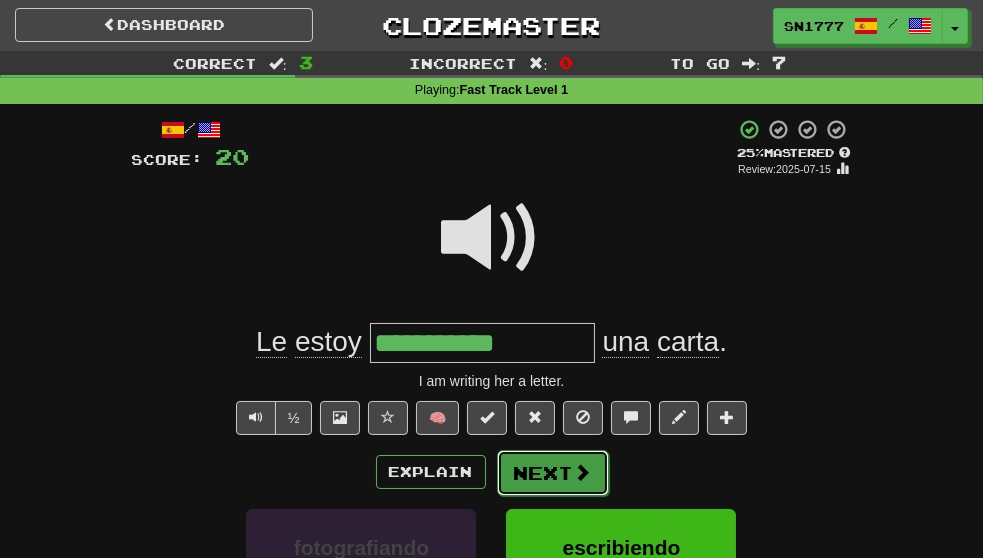 click on "Next" at bounding box center (553, 473) 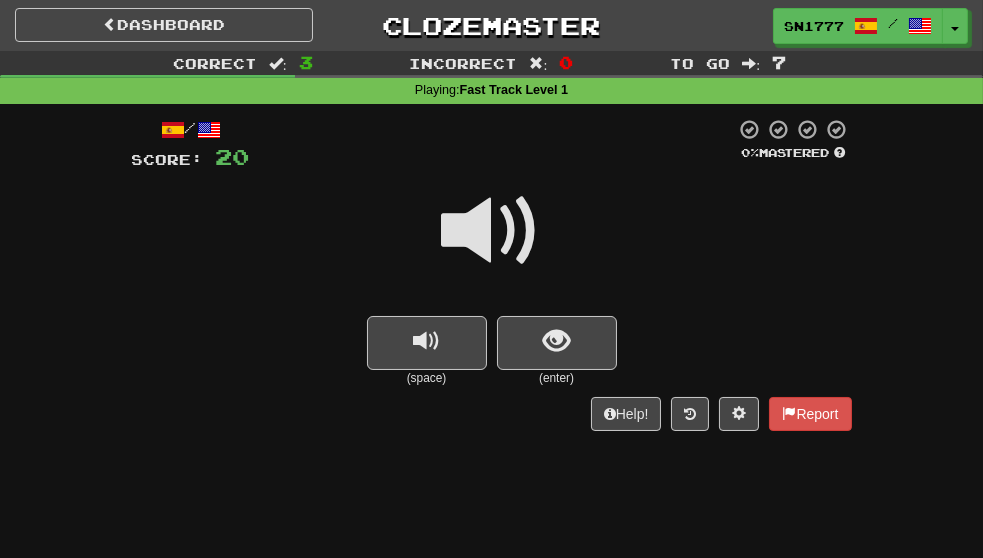 click on "(space)" at bounding box center [427, 378] 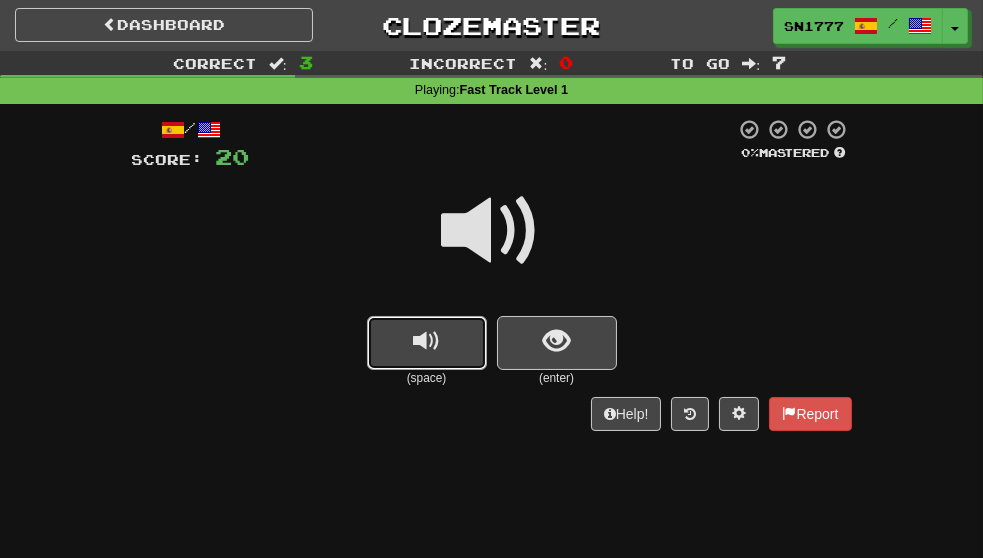 click at bounding box center [426, 341] 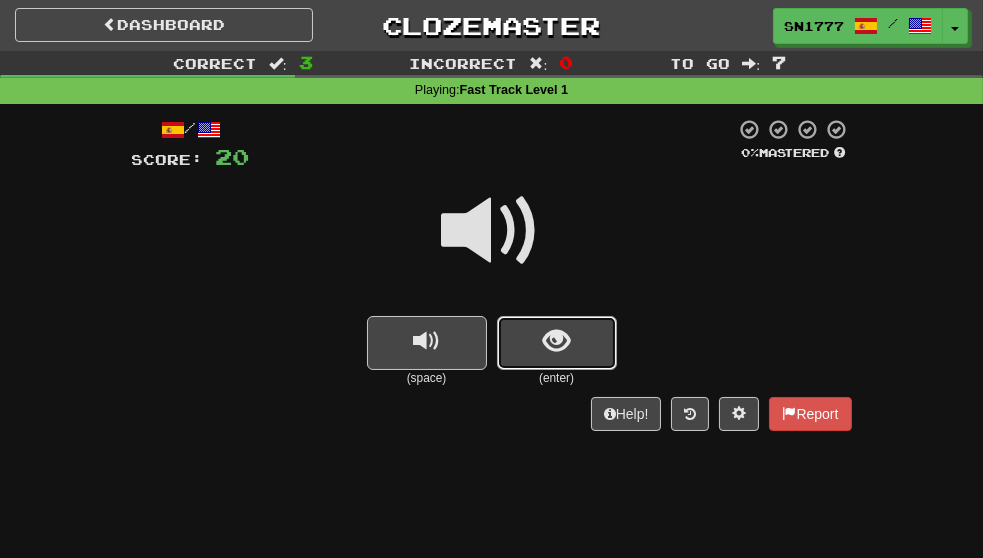 click at bounding box center (556, 341) 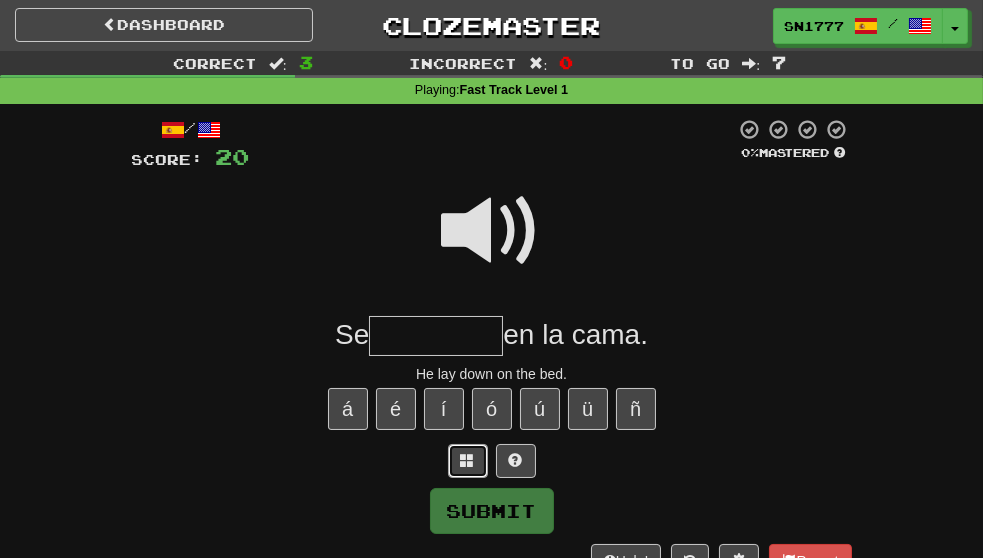 click at bounding box center (468, 460) 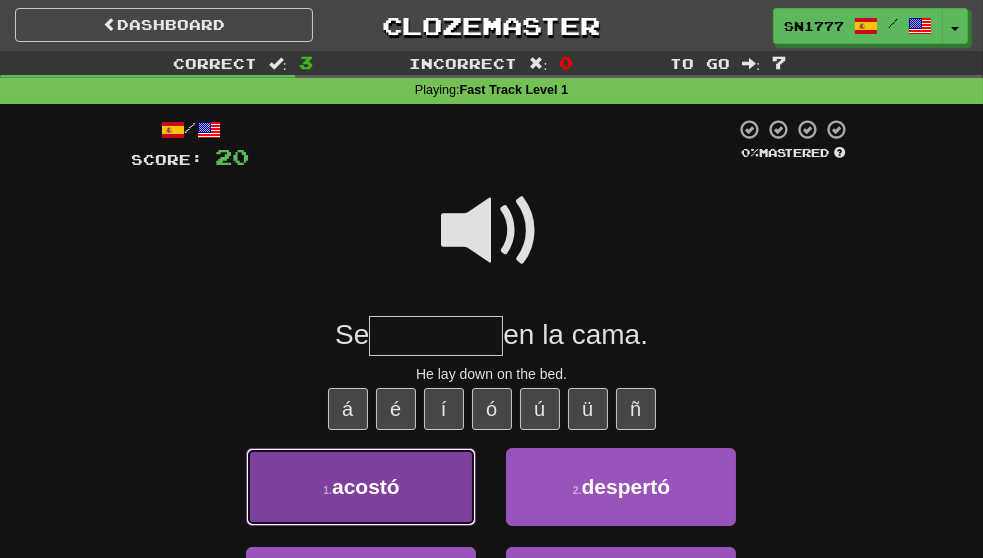 click on "acostó" at bounding box center (366, 486) 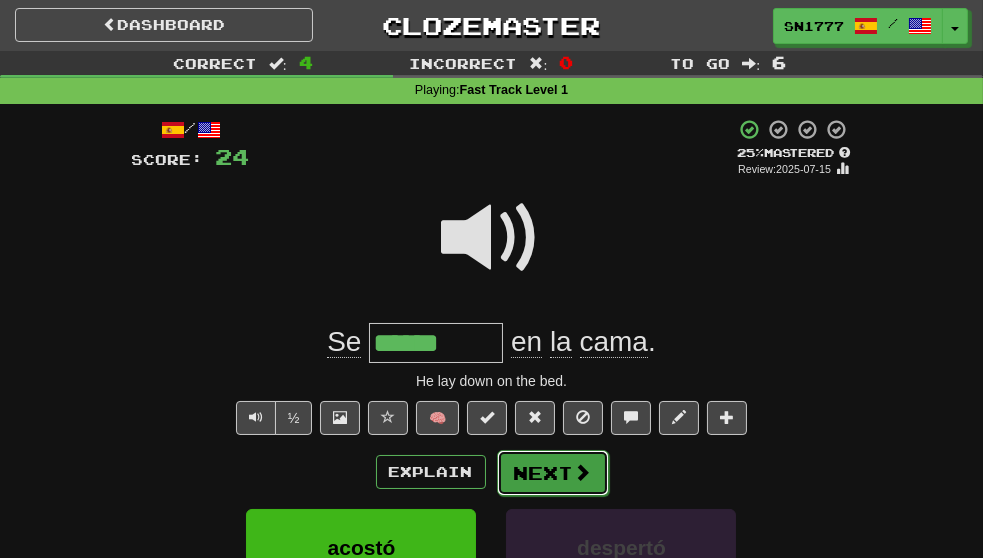 click on "Next" at bounding box center (553, 473) 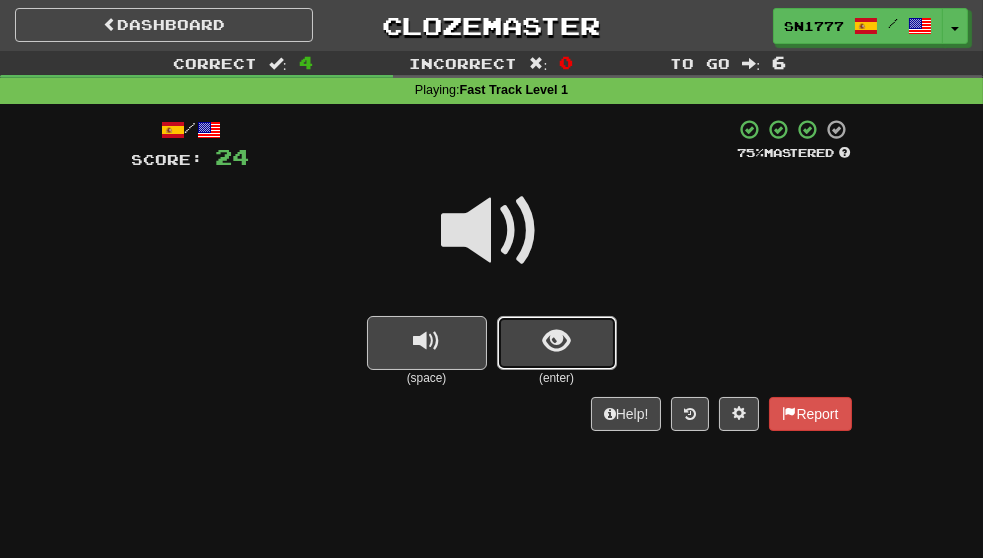 click at bounding box center [556, 341] 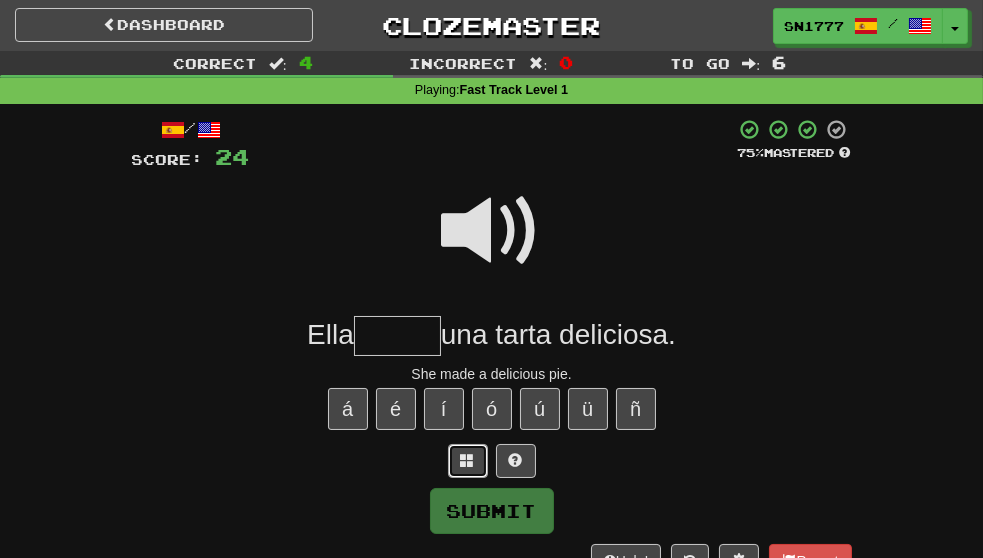click at bounding box center [468, 460] 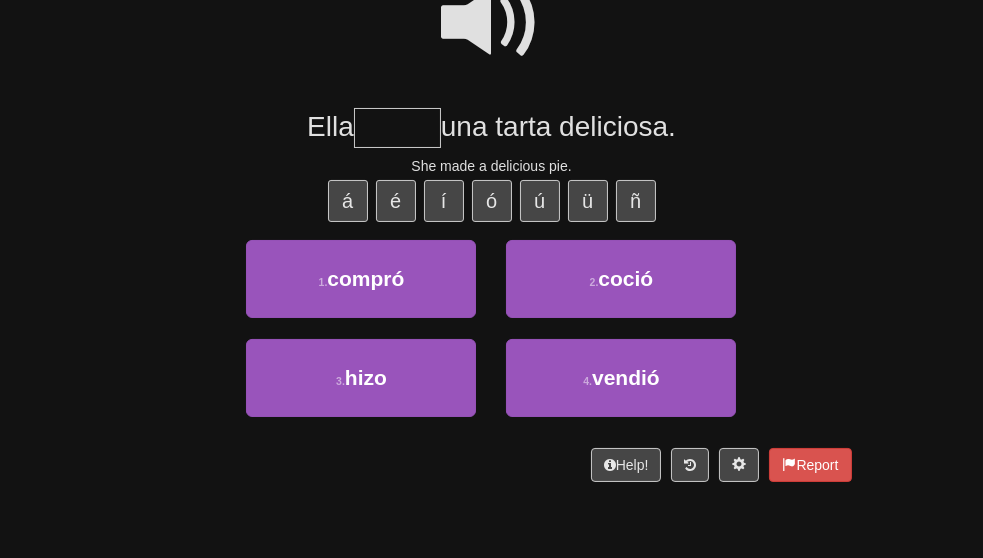 scroll, scrollTop: 204, scrollLeft: 0, axis: vertical 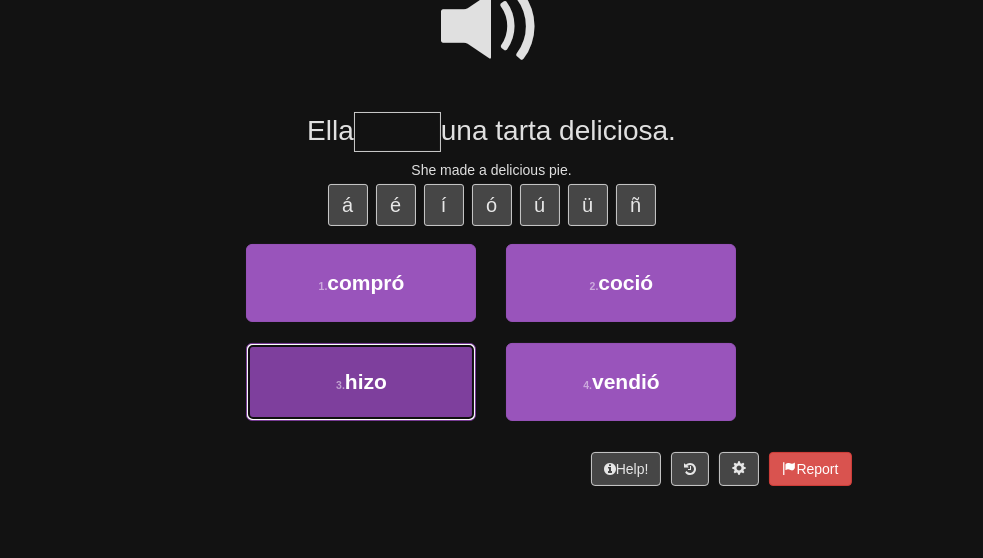 click on "hizo" at bounding box center [366, 381] 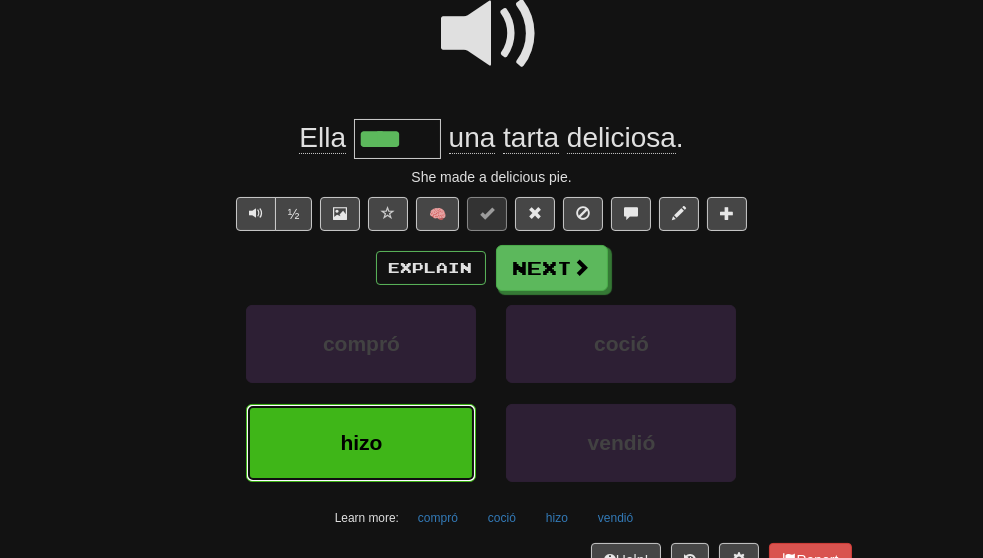 scroll, scrollTop: 217, scrollLeft: 0, axis: vertical 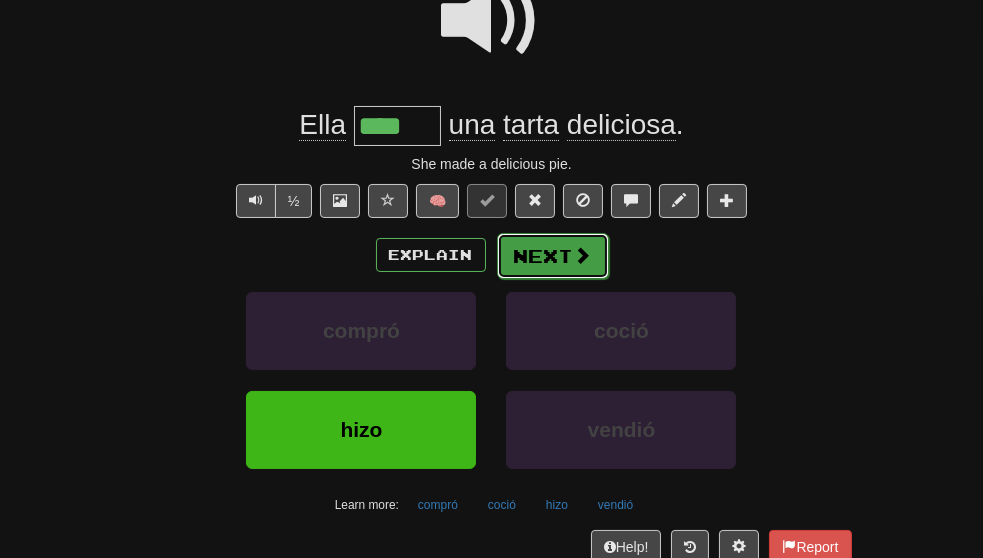 click on "Next" at bounding box center [553, 256] 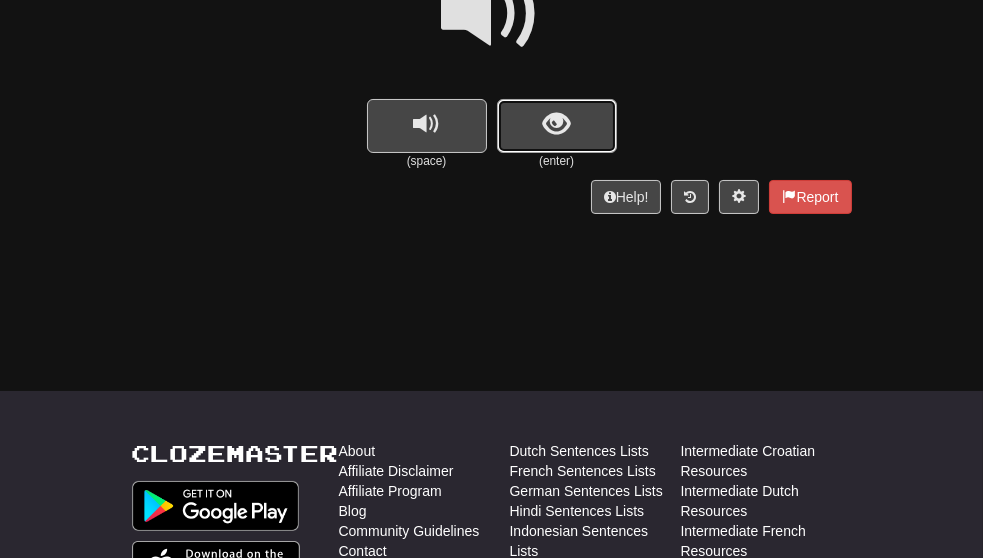 click at bounding box center (556, 124) 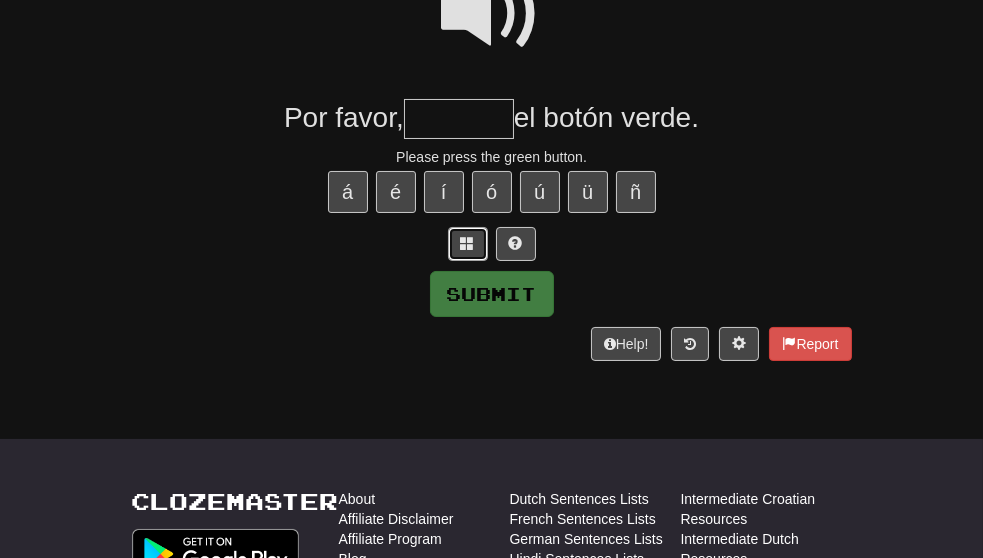 click at bounding box center [468, 244] 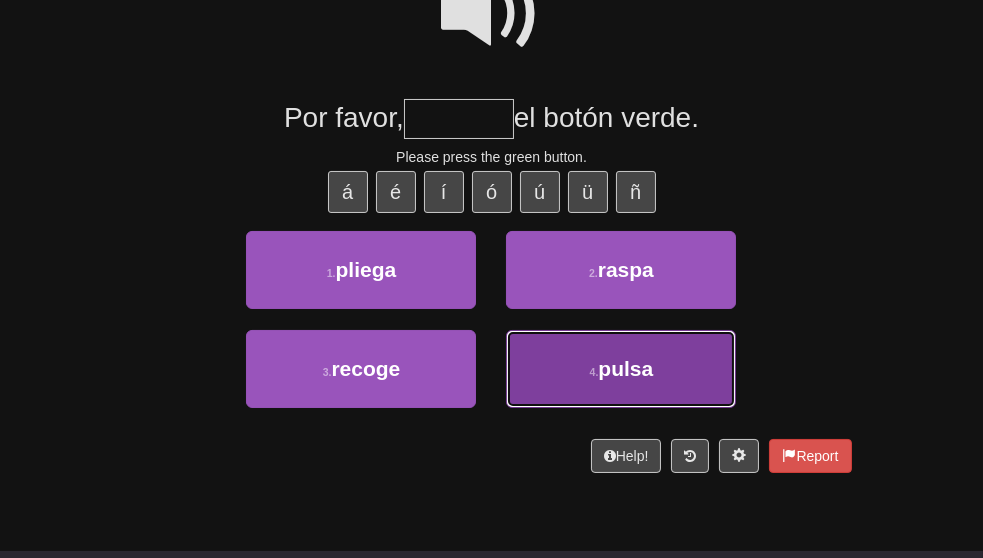 click on "4 .  pulsa" at bounding box center (621, 369) 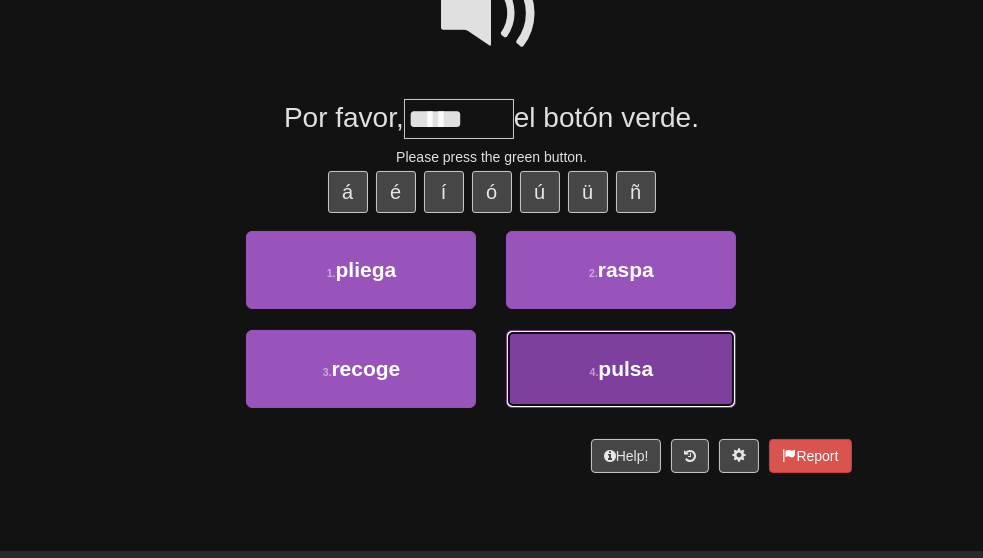 scroll, scrollTop: 230, scrollLeft: 0, axis: vertical 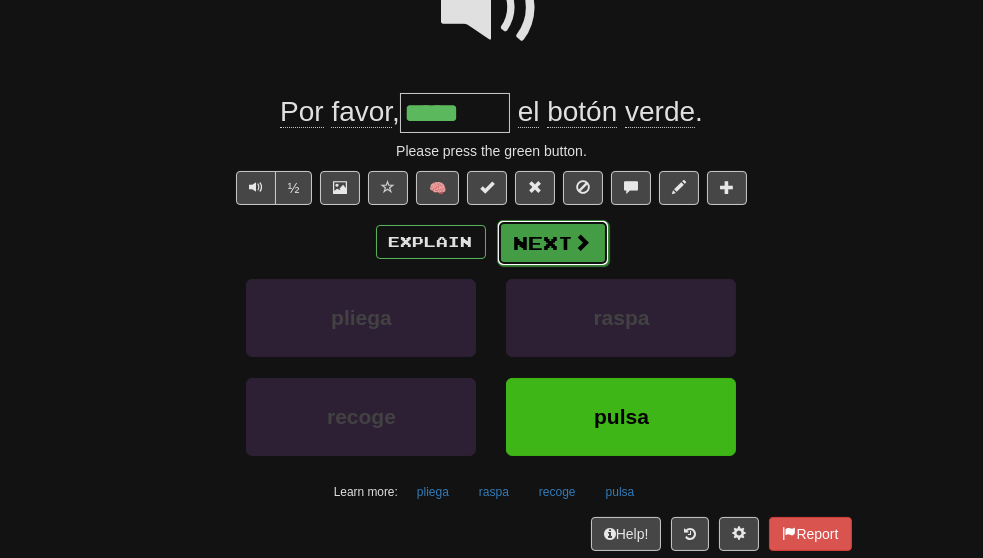 click on "Next" at bounding box center (553, 243) 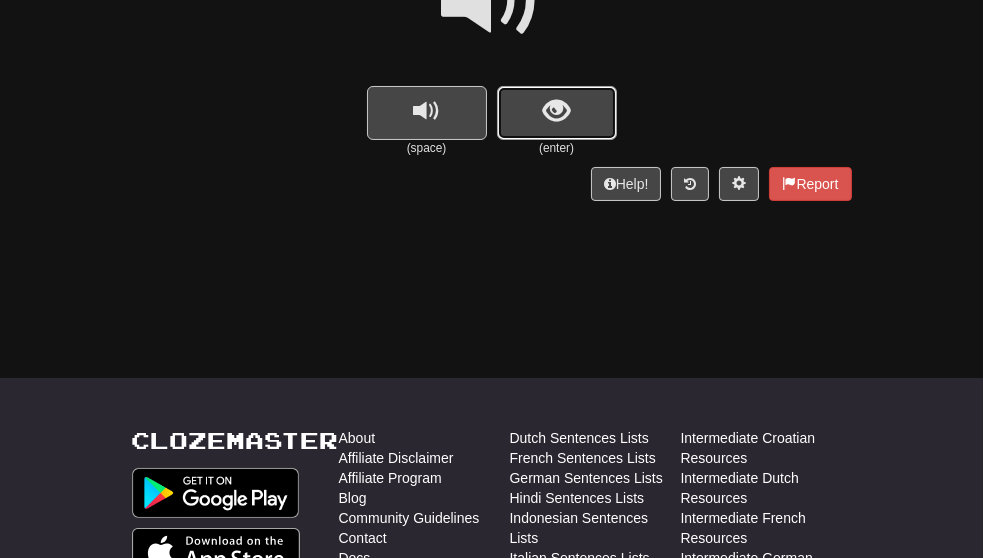 click at bounding box center (557, 113) 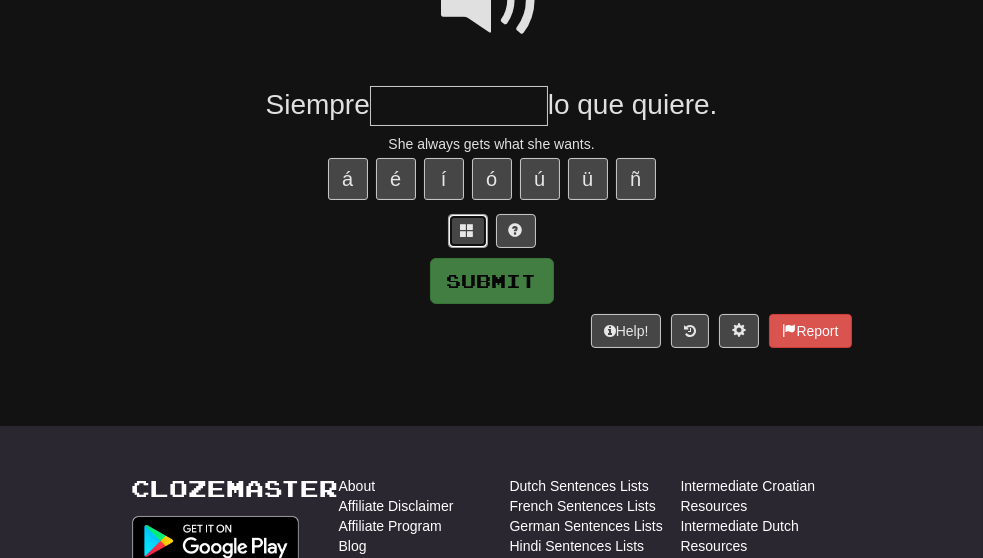 click at bounding box center [468, 231] 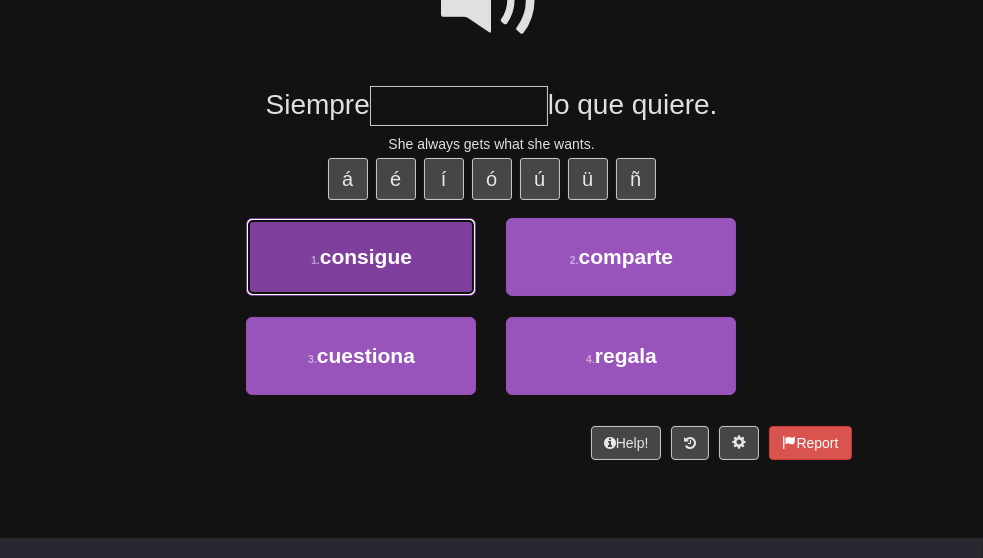 click on "consigue" at bounding box center [366, 256] 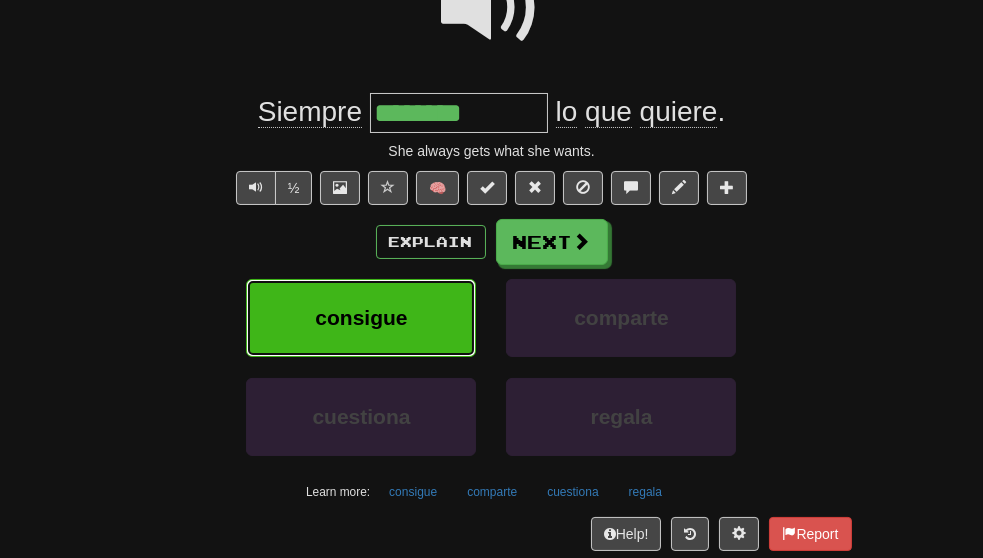 scroll, scrollTop: 243, scrollLeft: 0, axis: vertical 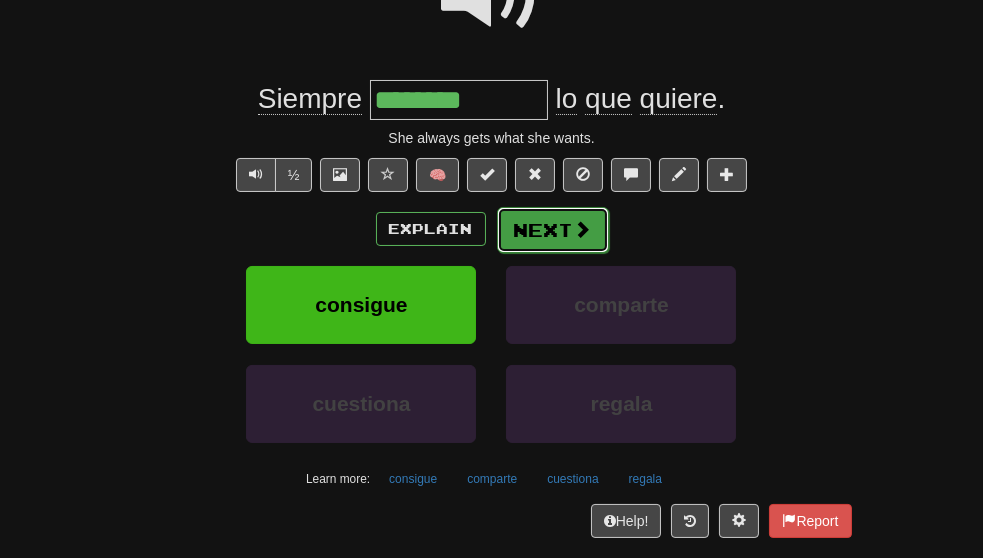 click on "Next" at bounding box center [553, 230] 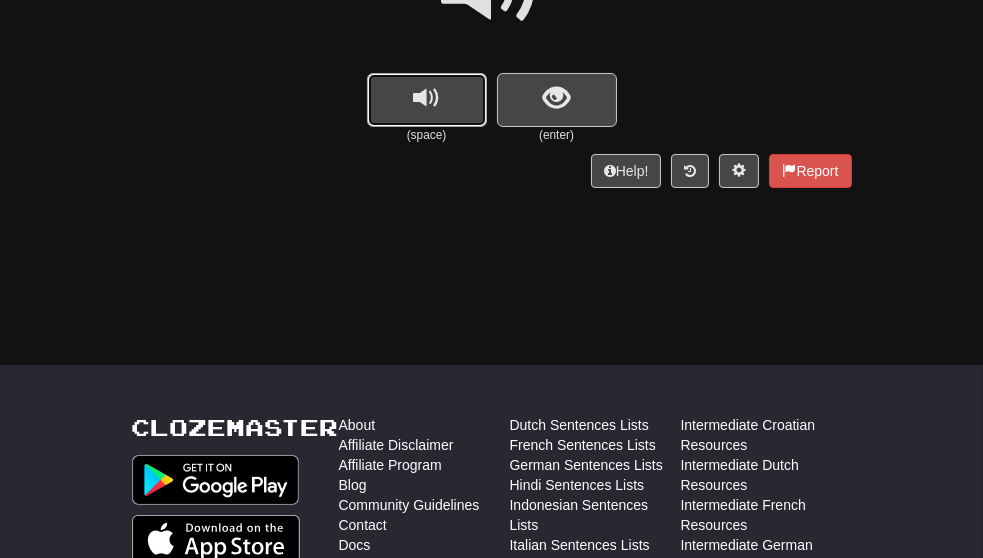 click at bounding box center [427, 100] 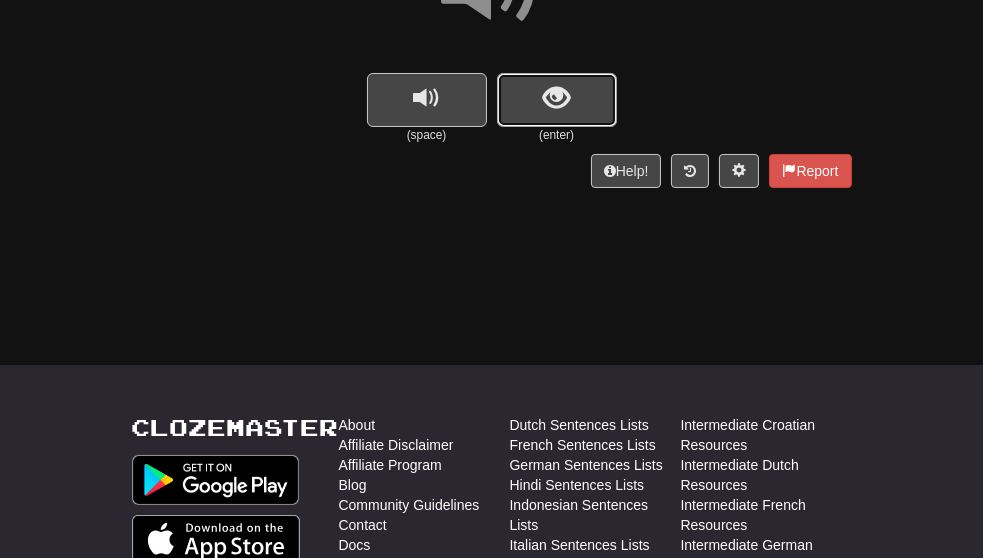 click at bounding box center (556, 98) 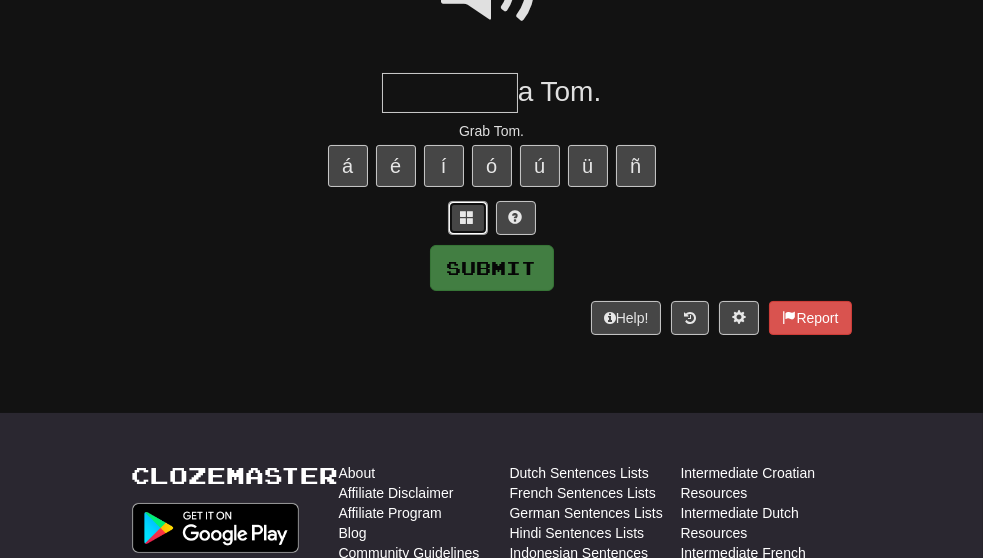 click at bounding box center [468, 217] 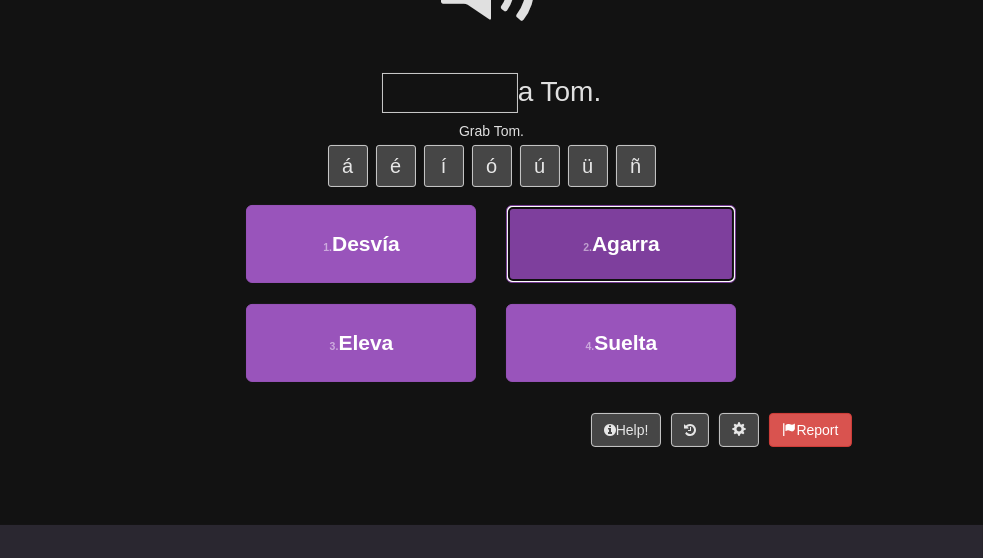 click on "2 ." at bounding box center (587, 247) 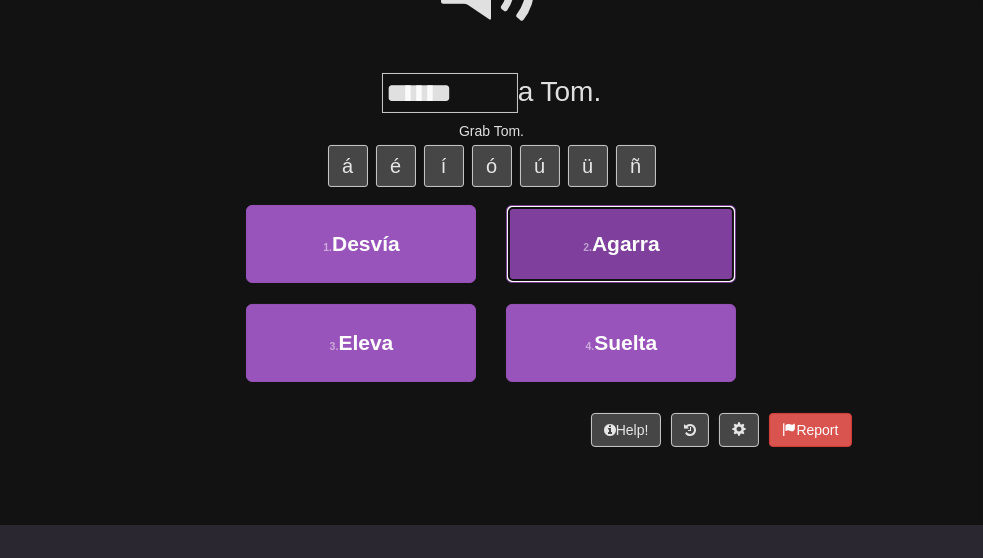 scroll, scrollTop: 255, scrollLeft: 0, axis: vertical 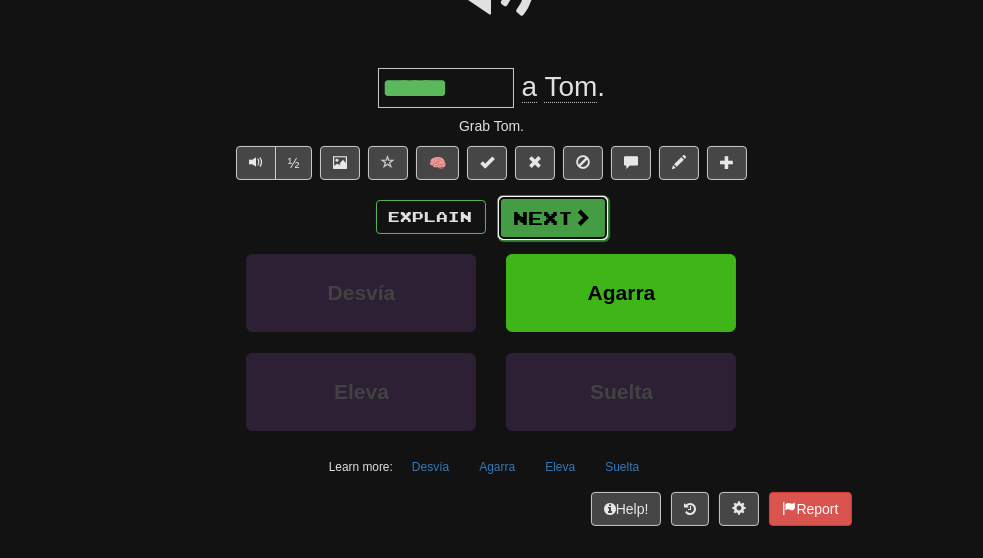 click on "Next" at bounding box center [553, 218] 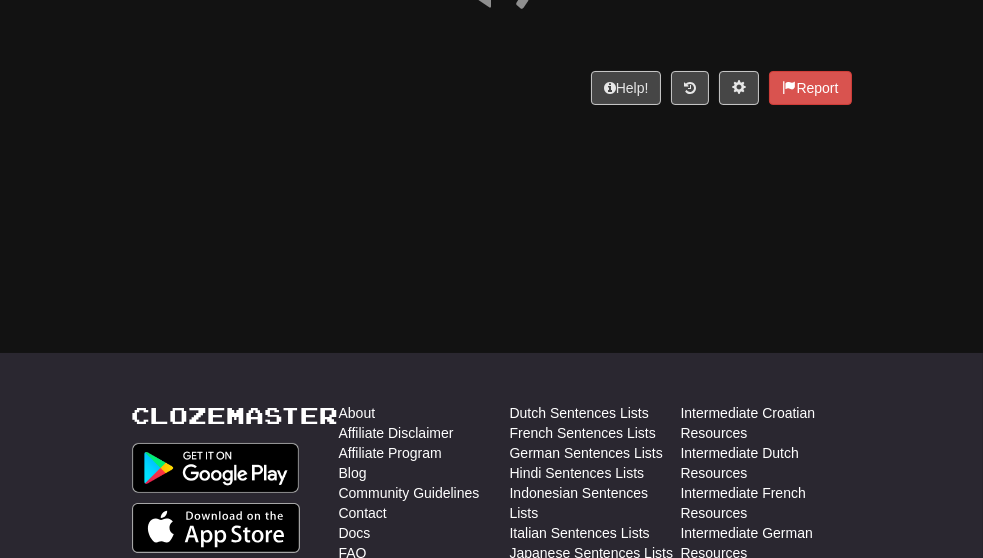 scroll, scrollTop: 0, scrollLeft: 0, axis: both 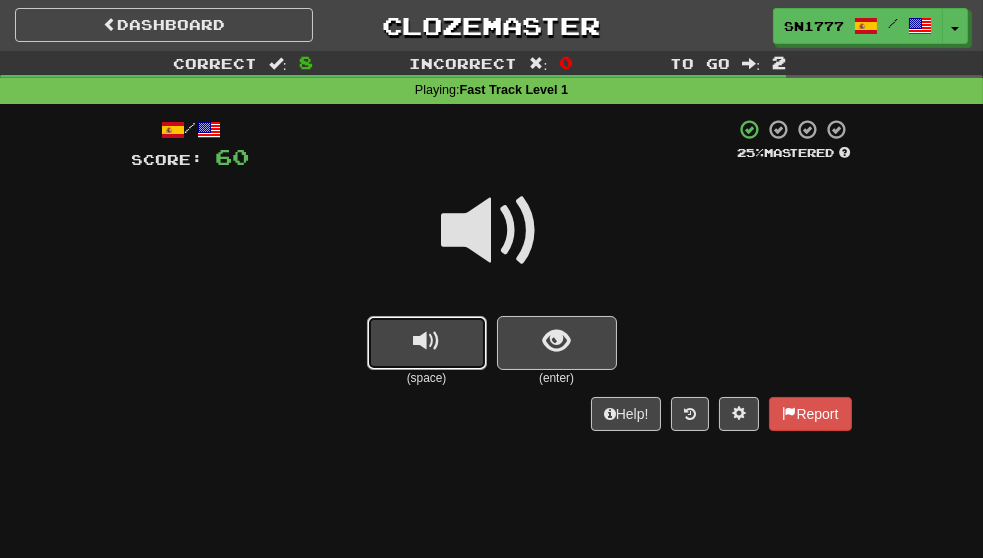 click at bounding box center [427, 343] 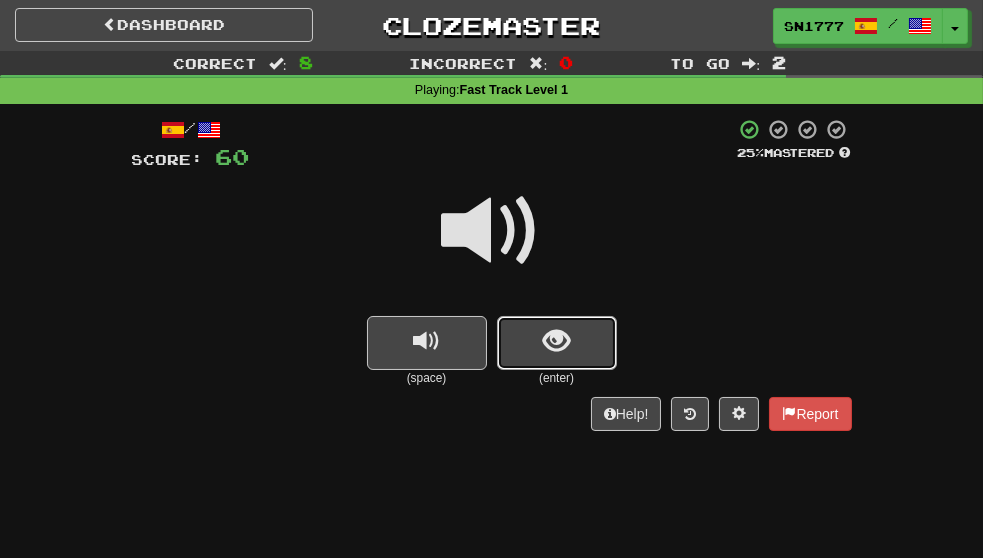 click at bounding box center [556, 341] 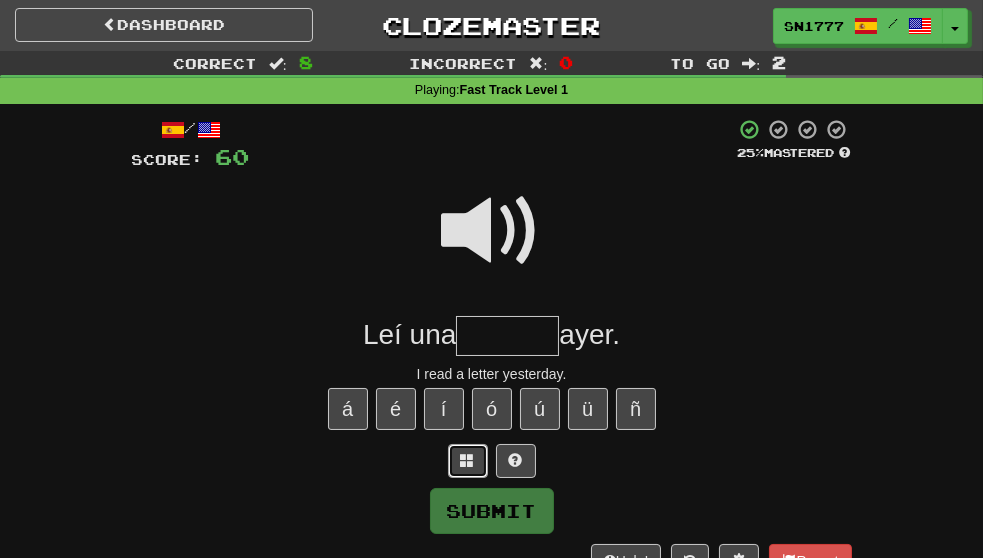 click at bounding box center (468, 460) 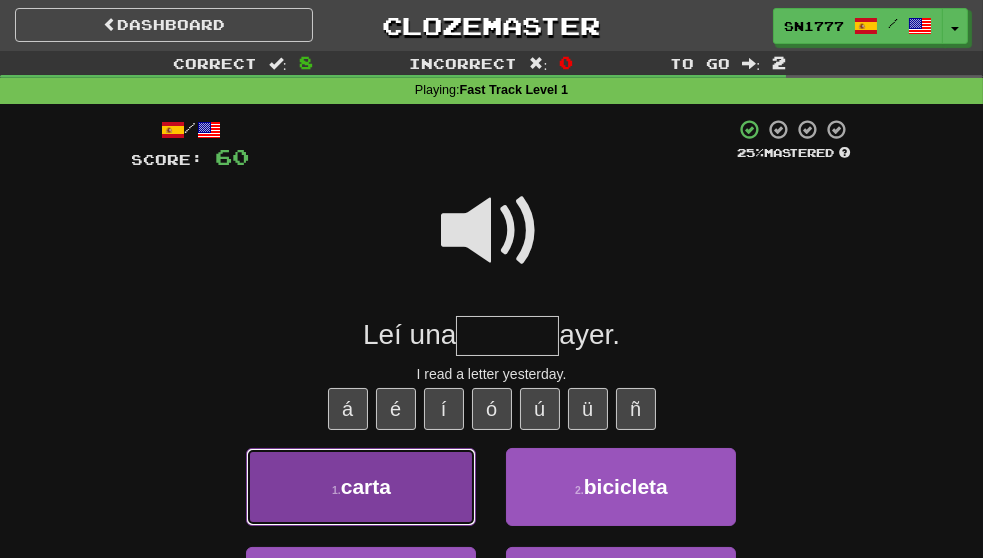 drag, startPoint x: 416, startPoint y: 504, endPoint x: 440, endPoint y: 507, distance: 24.186773 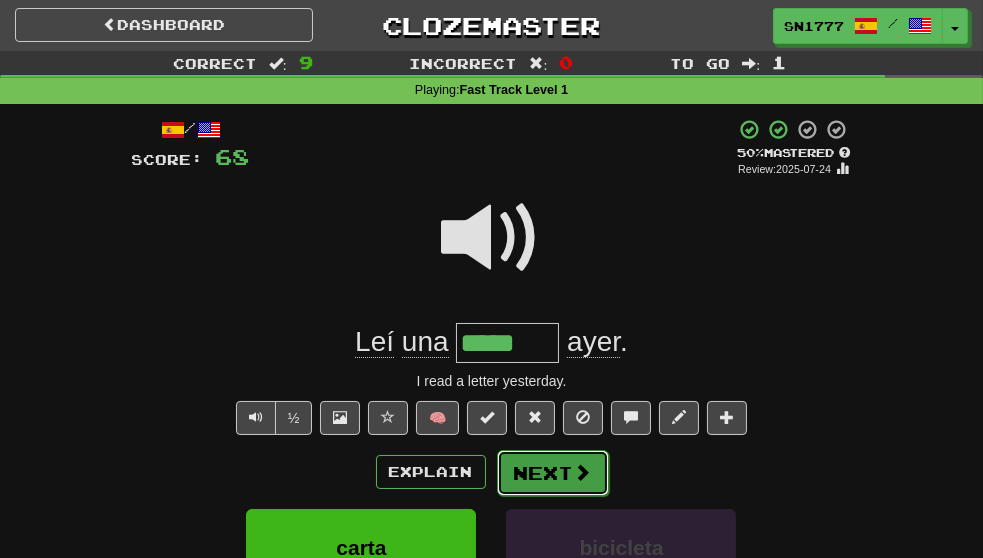 click on "Next" at bounding box center (553, 473) 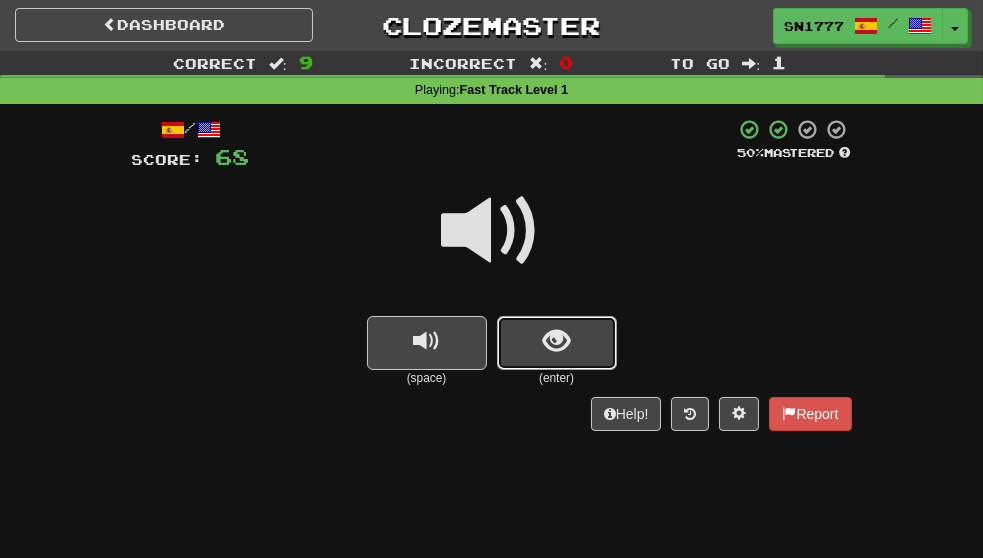 click at bounding box center (557, 343) 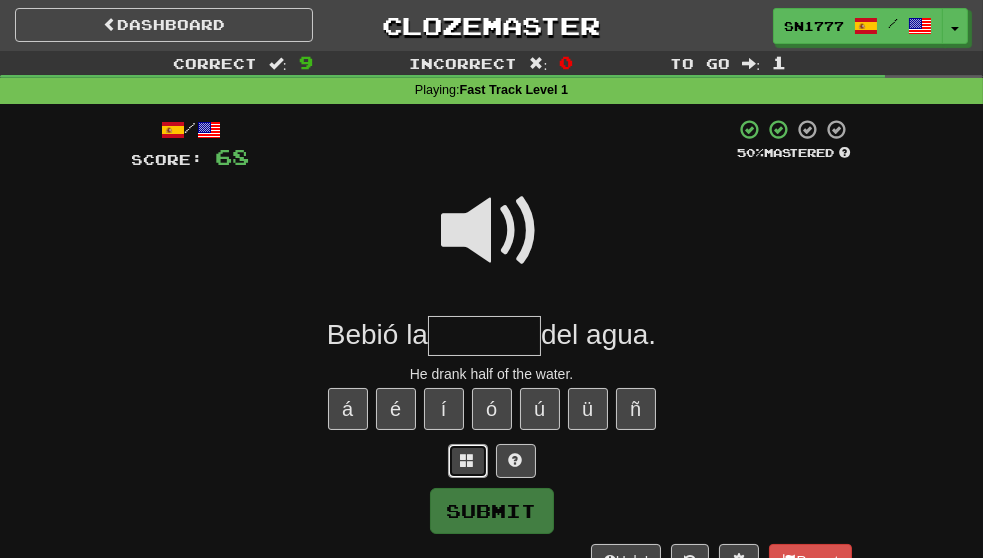 click at bounding box center [468, 460] 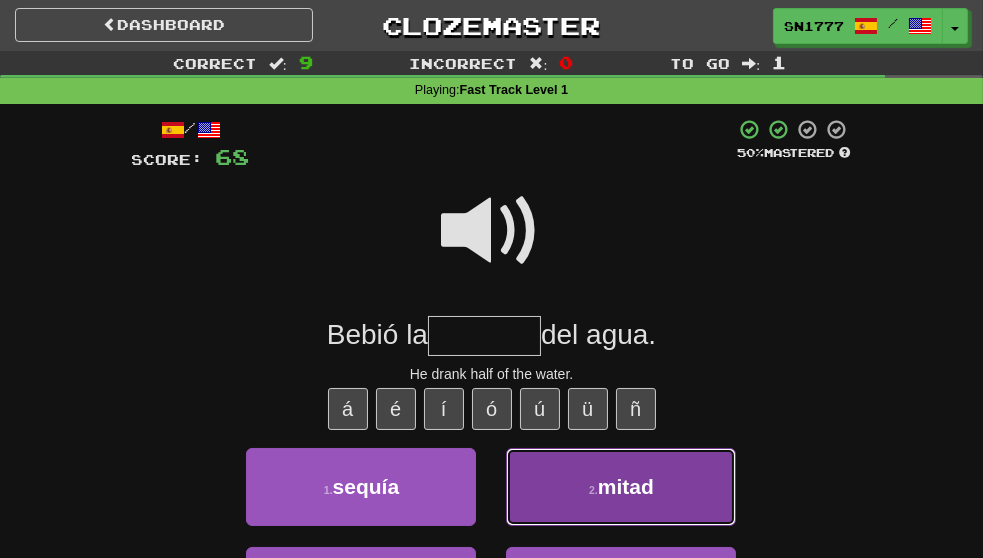 click on "2 .  mitad" at bounding box center (621, 487) 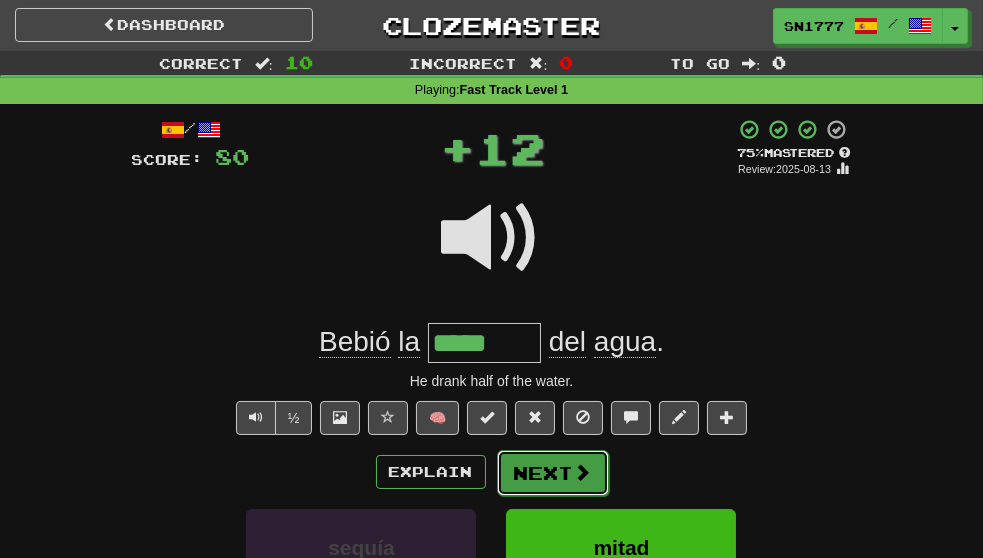 click at bounding box center [583, 472] 